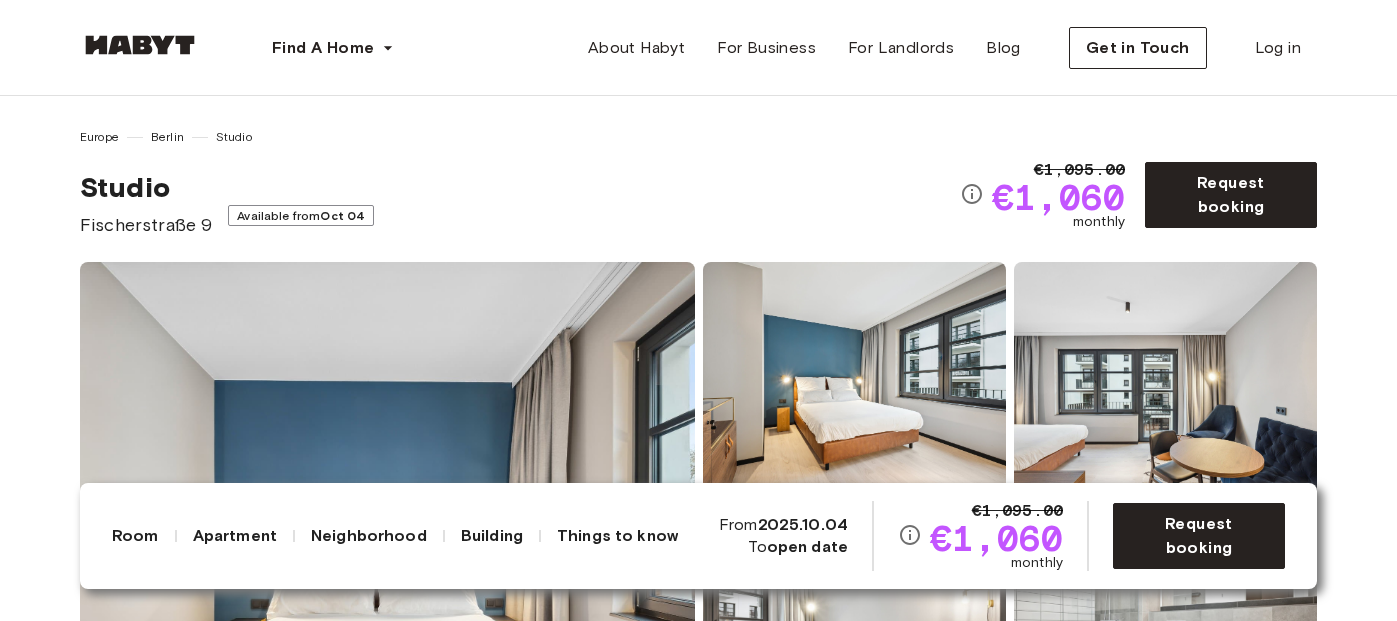 scroll, scrollTop: 0, scrollLeft: 0, axis: both 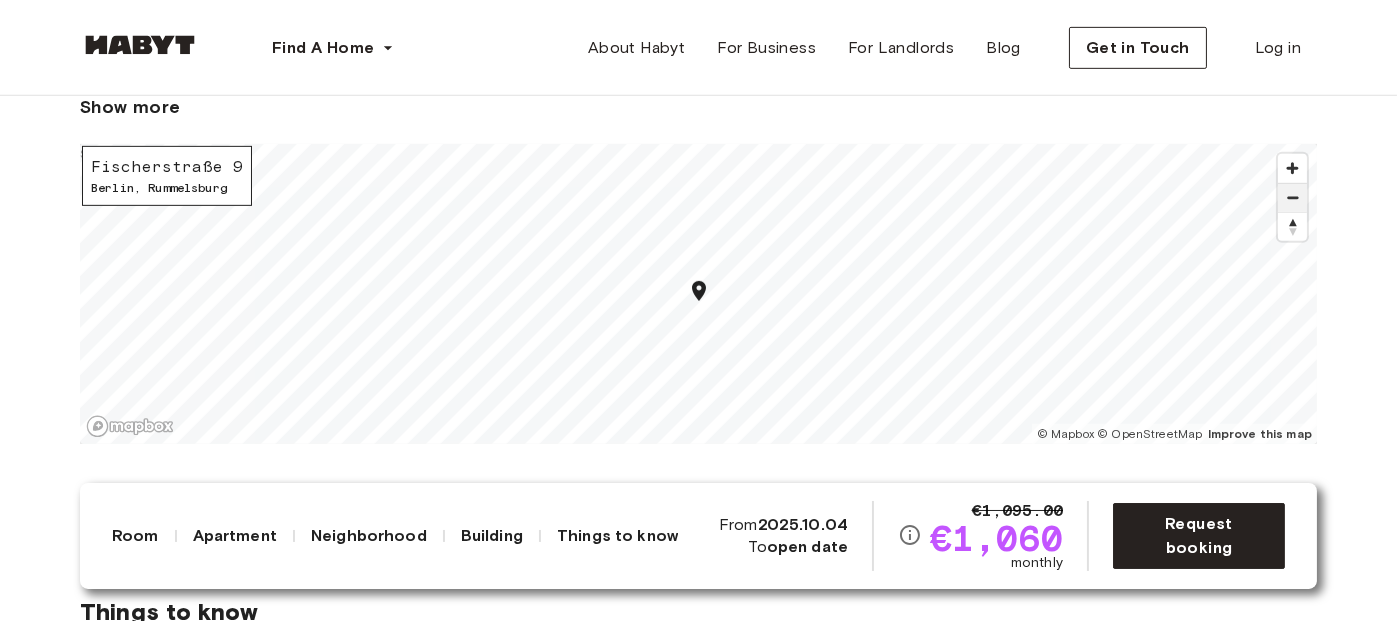 click at bounding box center (1292, 198) 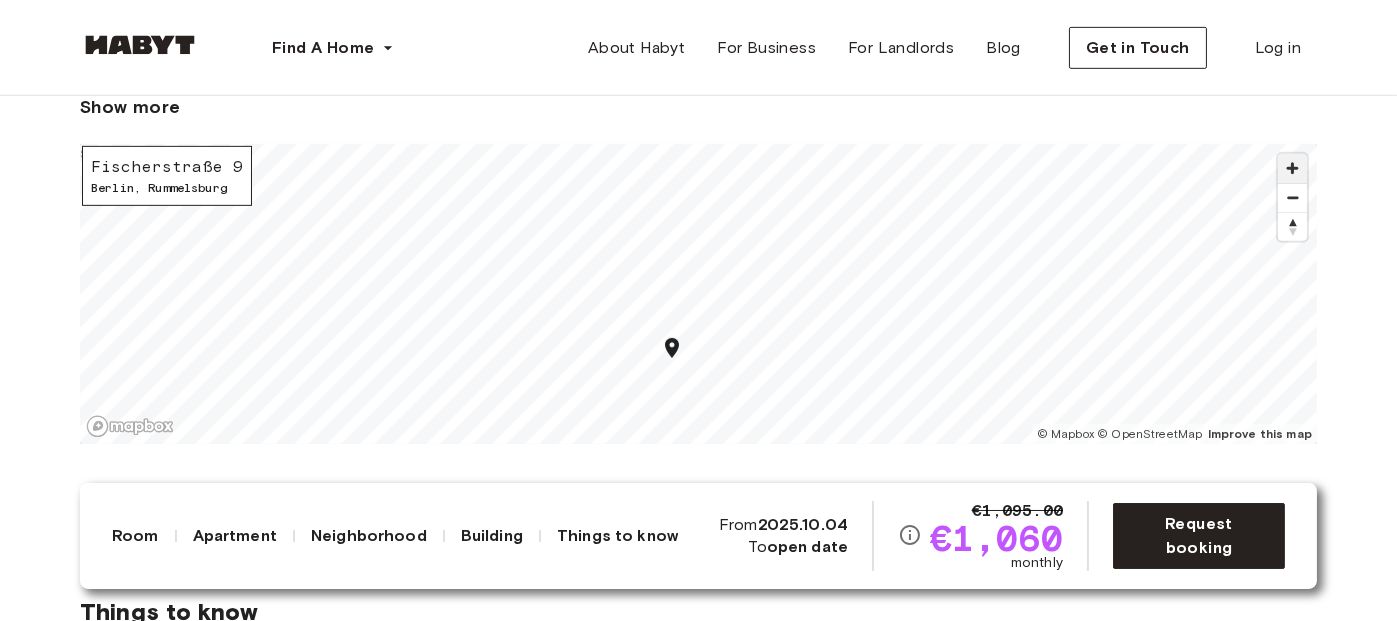 click at bounding box center (1292, 168) 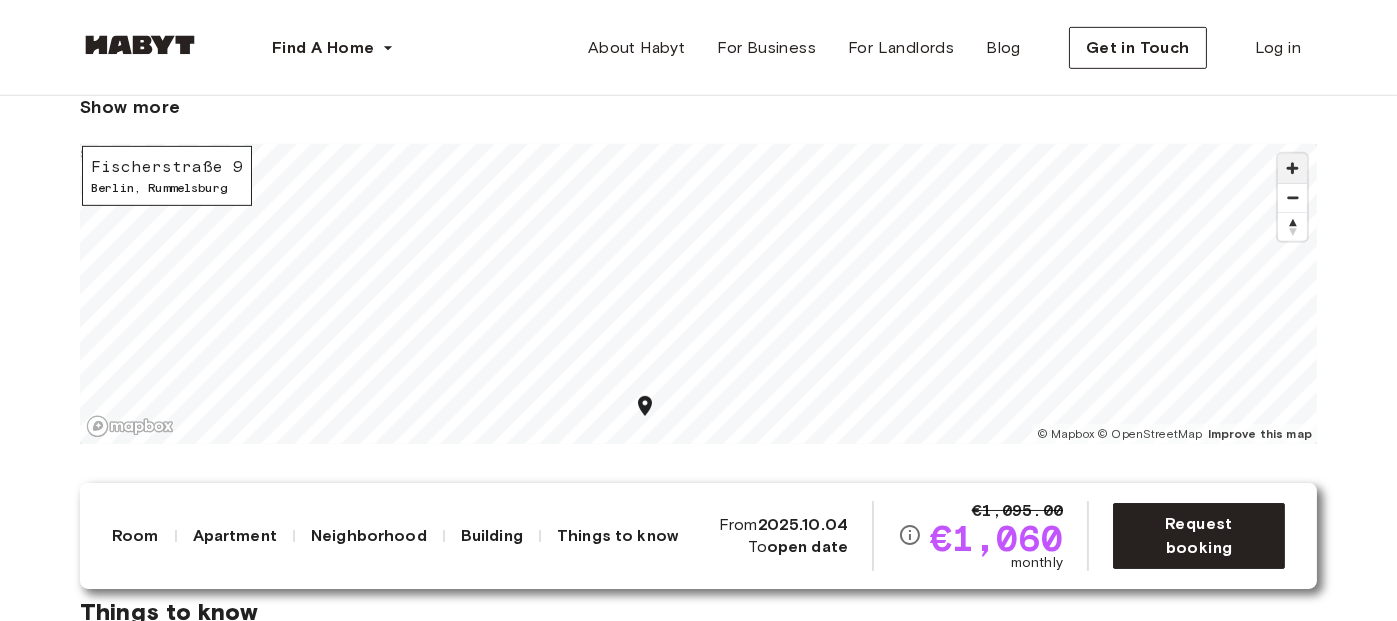 click at bounding box center (1292, 168) 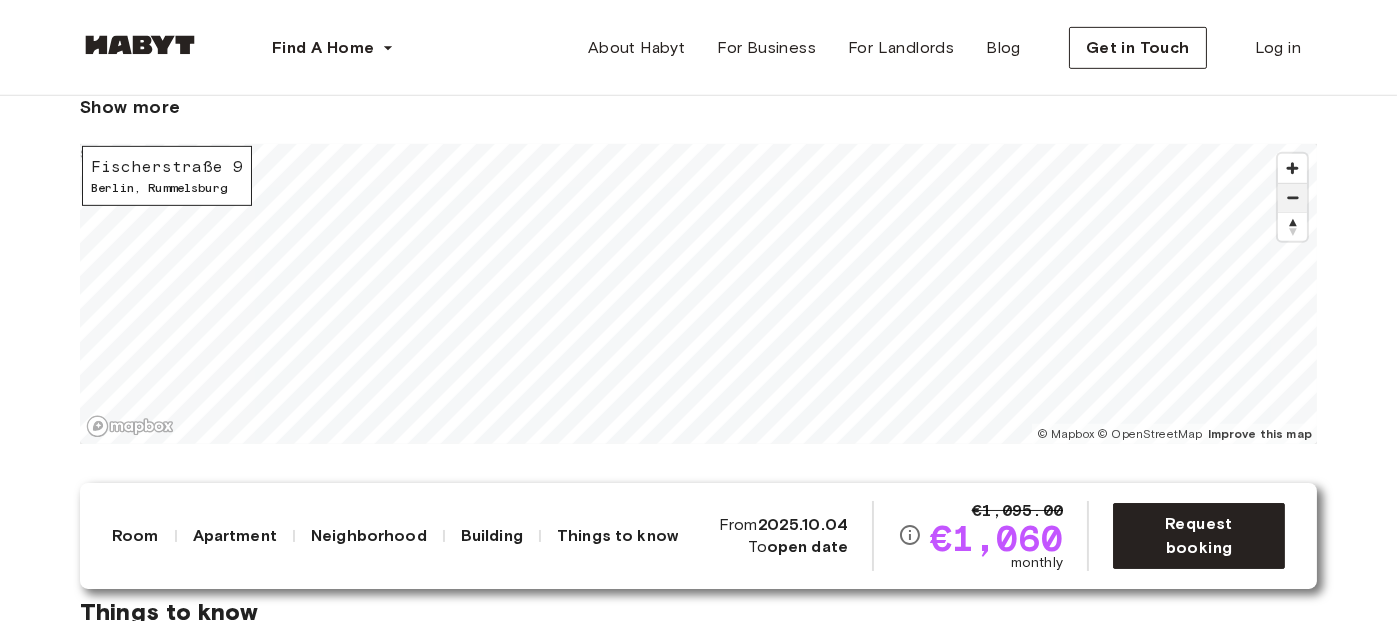 click at bounding box center (1292, 198) 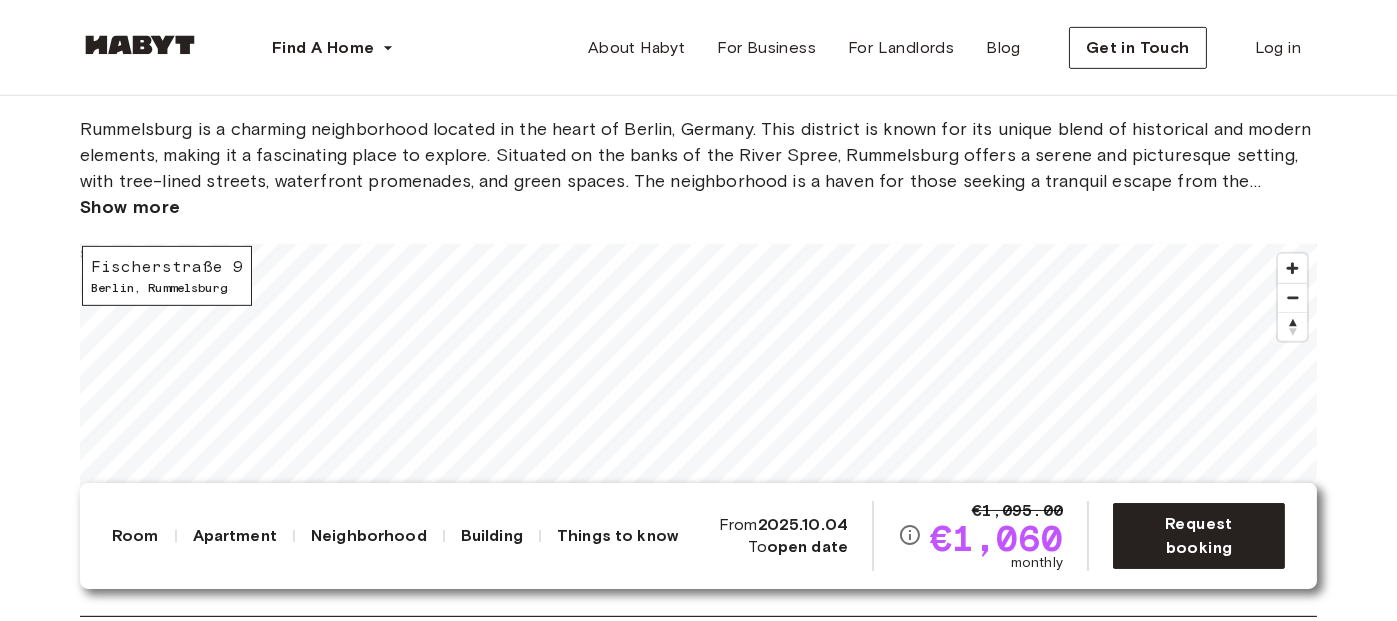 scroll, scrollTop: 1900, scrollLeft: 0, axis: vertical 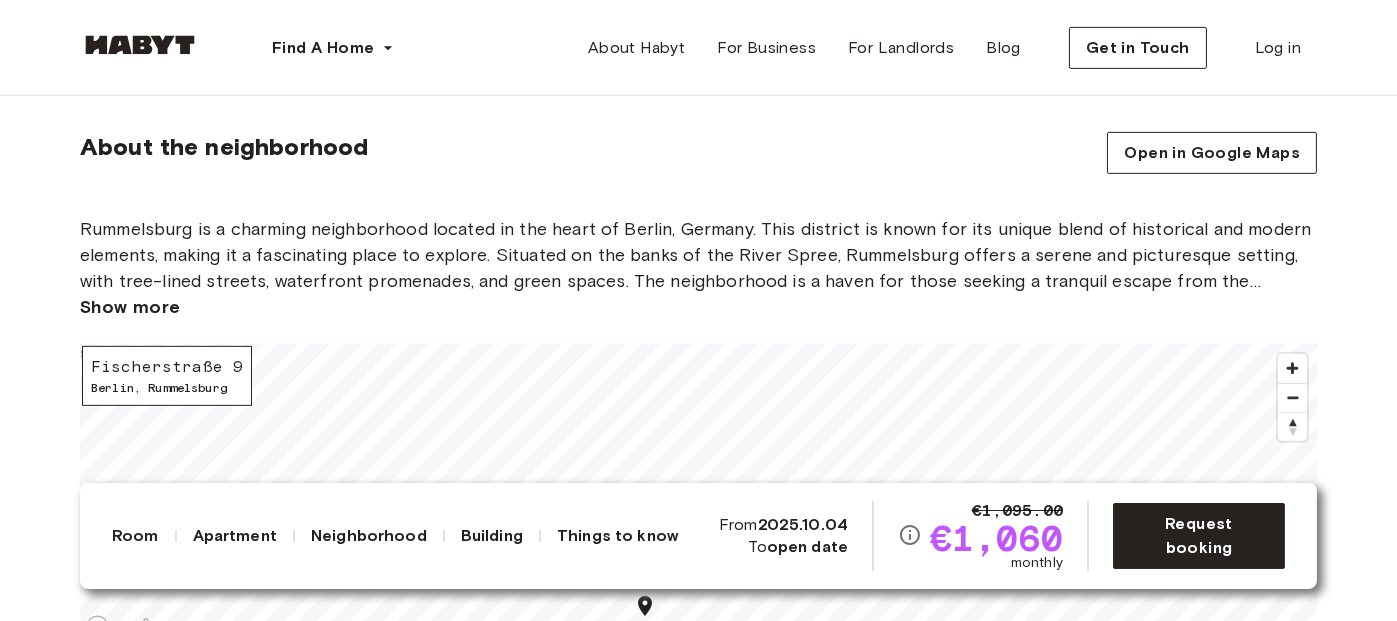 click on "Fischerstraße 9" at bounding box center [167, 367] 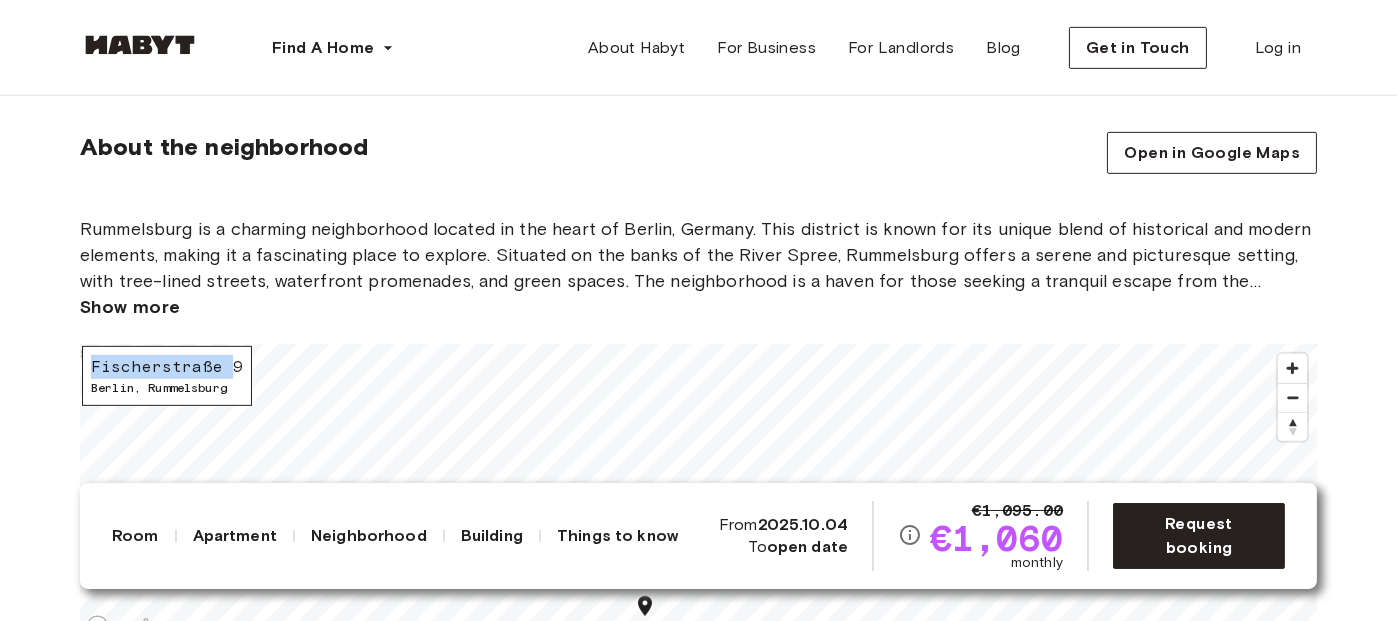 click on "Fischerstraße 9" at bounding box center [167, 367] 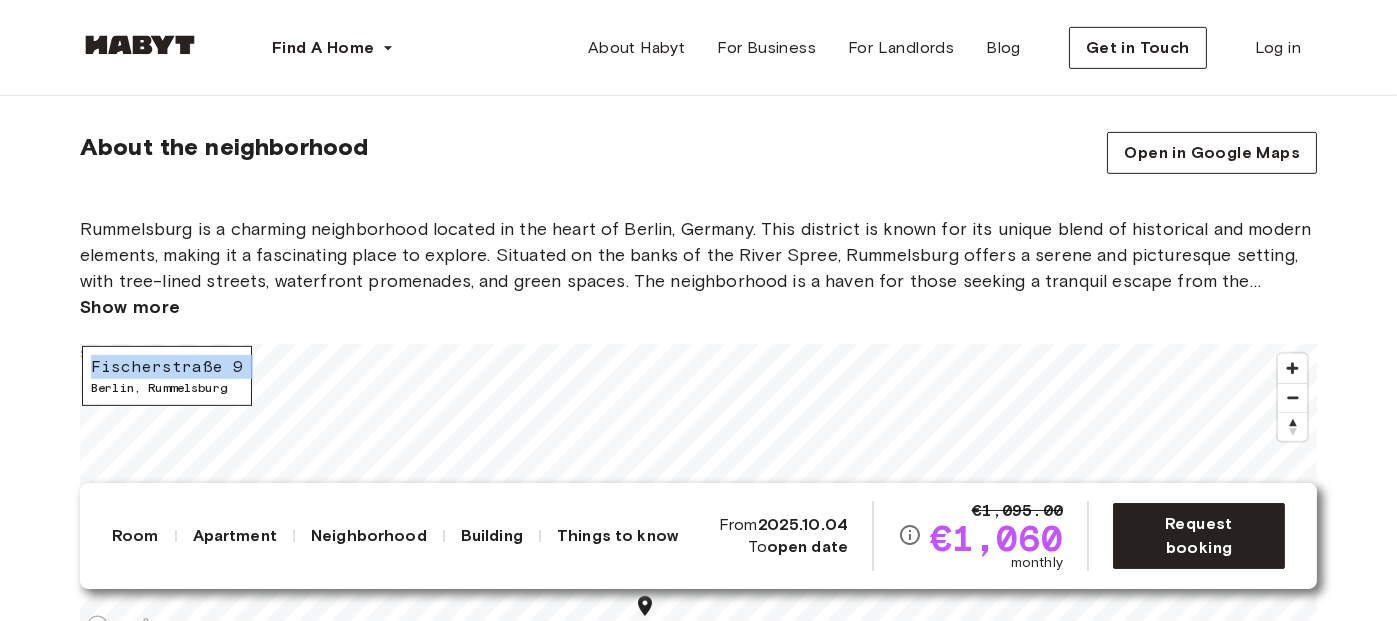click on "Fischerstraße 9" at bounding box center [167, 367] 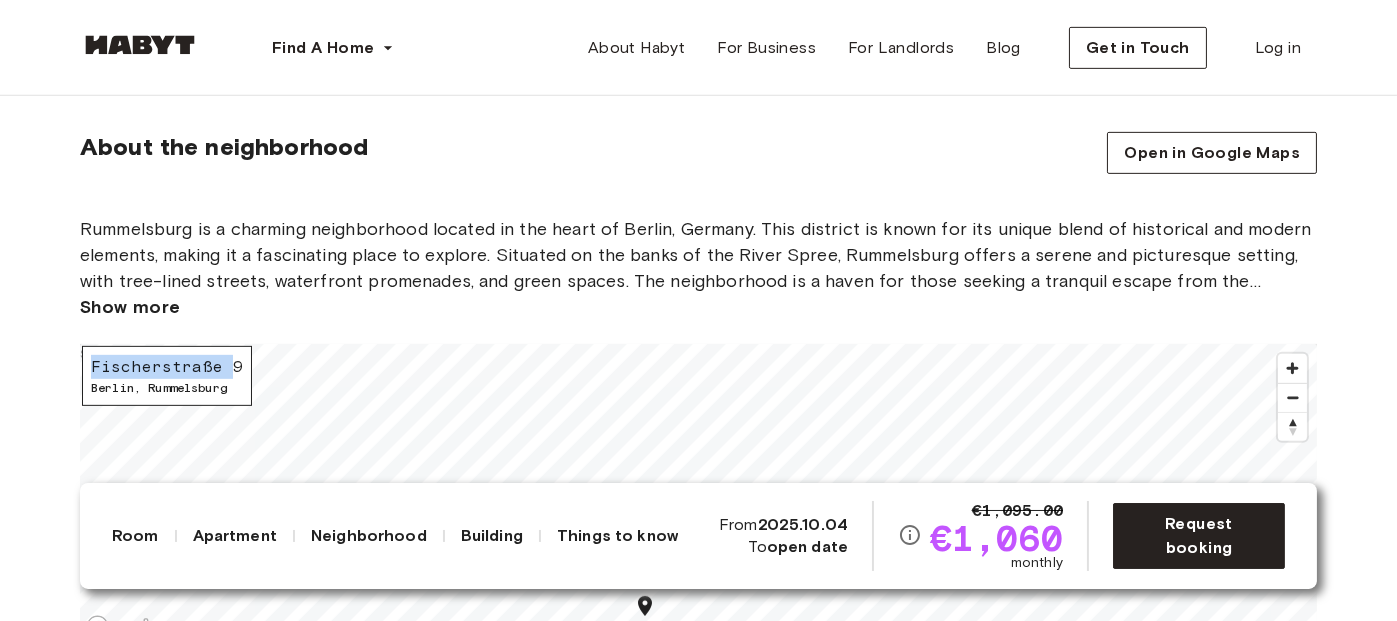 click on "Fischerstraße 9" at bounding box center [167, 367] 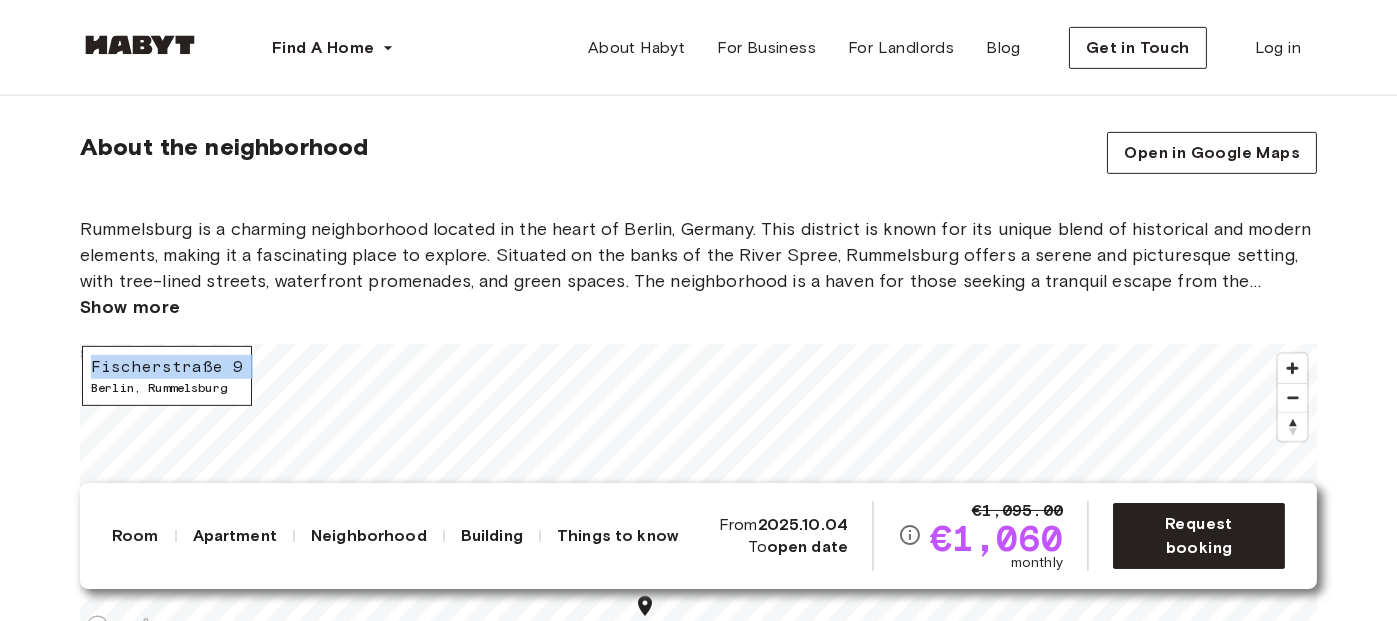 click on "Fischerstraße 9" at bounding box center (167, 367) 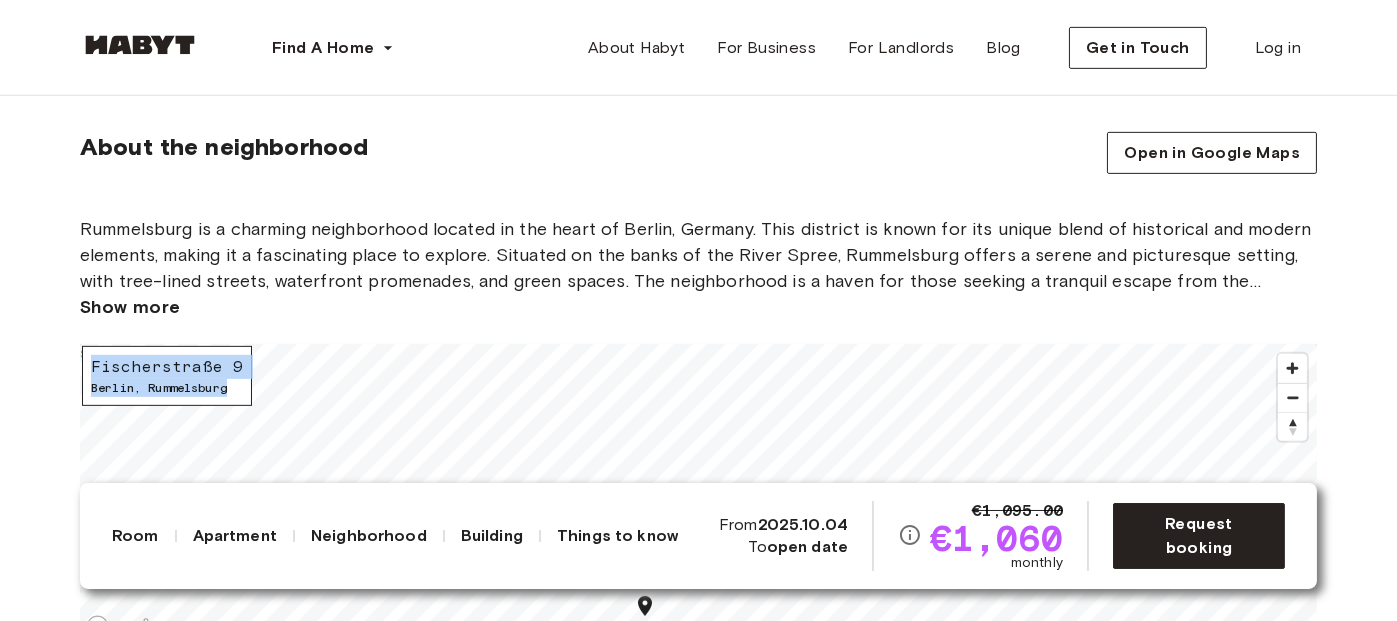 click on "Fischerstraße 9 Berlin ,   Rummelsburg © Mapbox   © OpenStreetMap   Improve this map $" at bounding box center [698, 494] 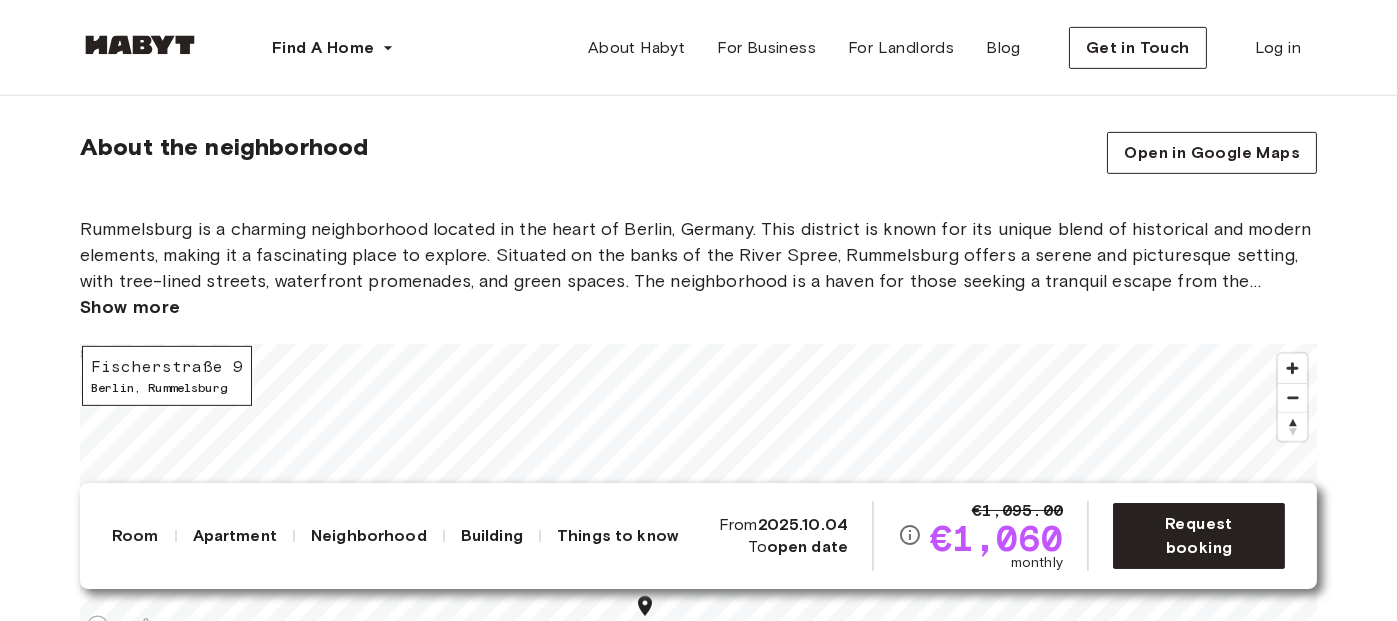 click on "Rummelsburg is a charming neighborhood located in the heart of Berlin, Germany. This district is known for its unique blend of historical and modern elements, making it a fascinating place to explore. Situated on the banks of the River Spree, Rummelsburg offers a serene and picturesque setting, with tree-lined streets, waterfront promenades, and green spaces. The neighborhood is a haven for those seeking a tranquil escape from the bustling city, yet it also features a vibrant cultural scene with art galleries, cafes, and local shops. Rummelsburg strikes a balance between preserving its historical character and embracing contemporary developments, making it a delightful destination for residents and visitors alike." at bounding box center (698, 255) 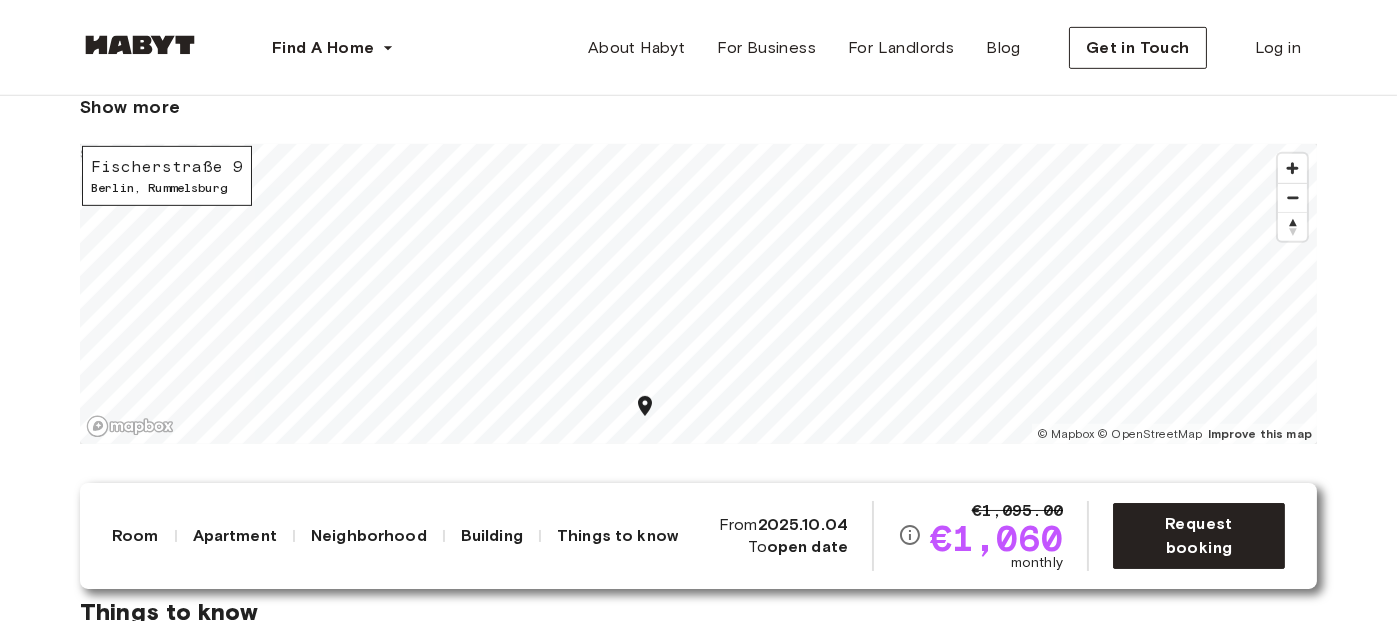 scroll, scrollTop: 1900, scrollLeft: 0, axis: vertical 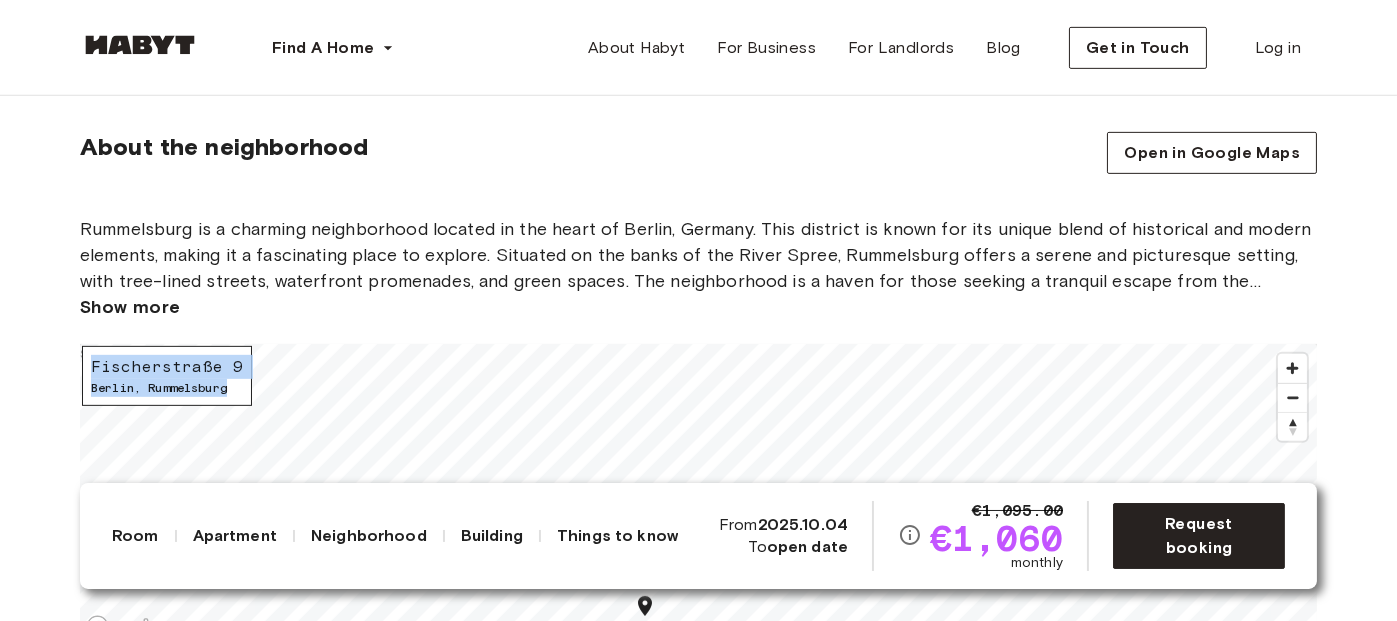 click on "Fischerstraße 9 Berlin ,   Rummelsburg © Mapbox   © OpenStreetMap   Improve this map $" at bounding box center (698, 494) 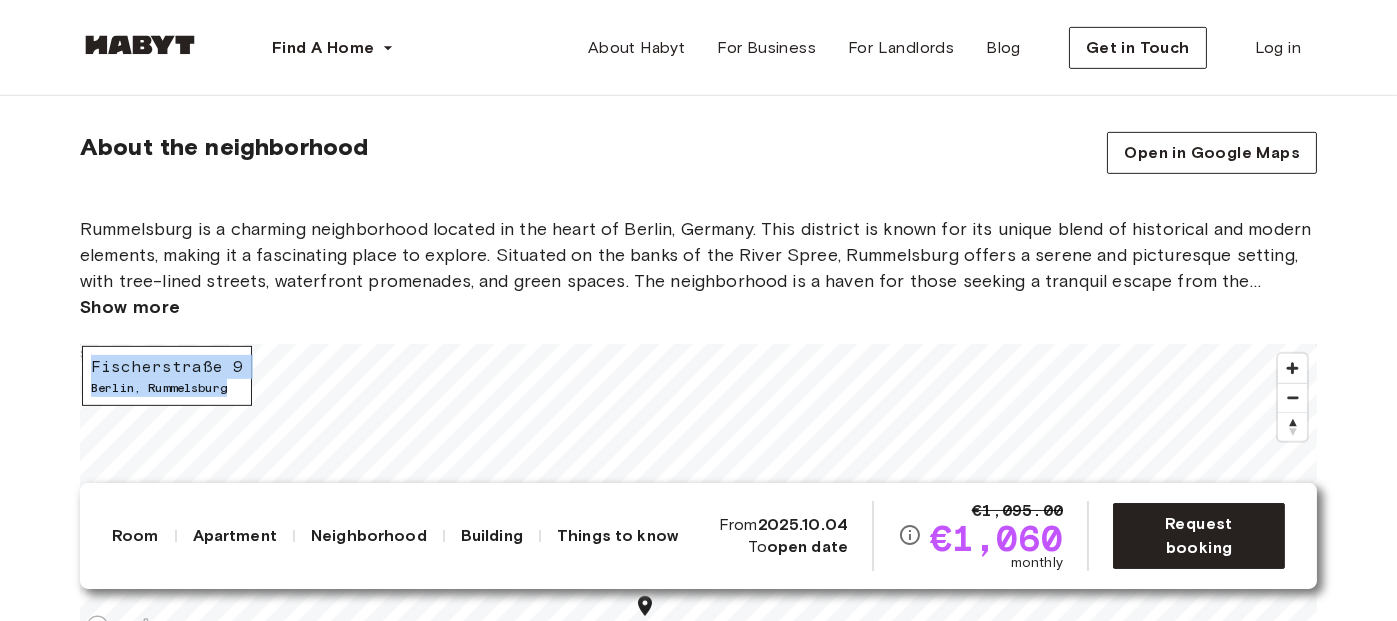 copy on "Fischerstraße 9 Berlin ,   Rummelsburg" 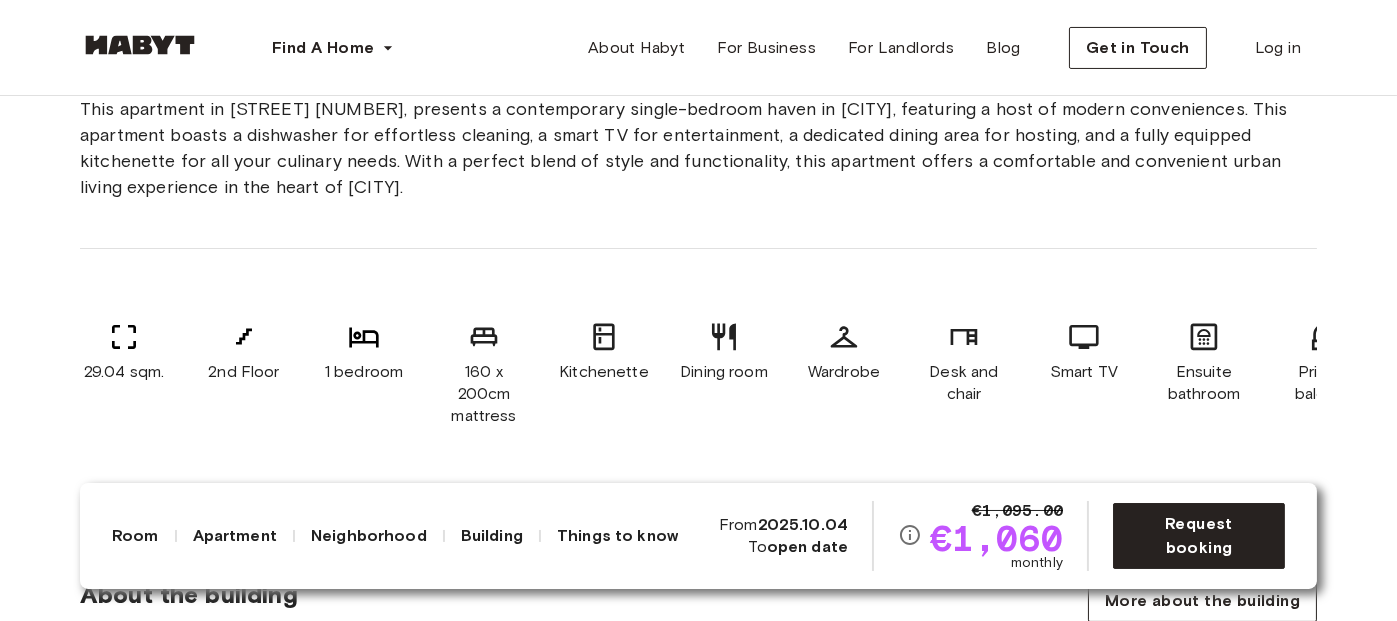 scroll, scrollTop: 400, scrollLeft: 0, axis: vertical 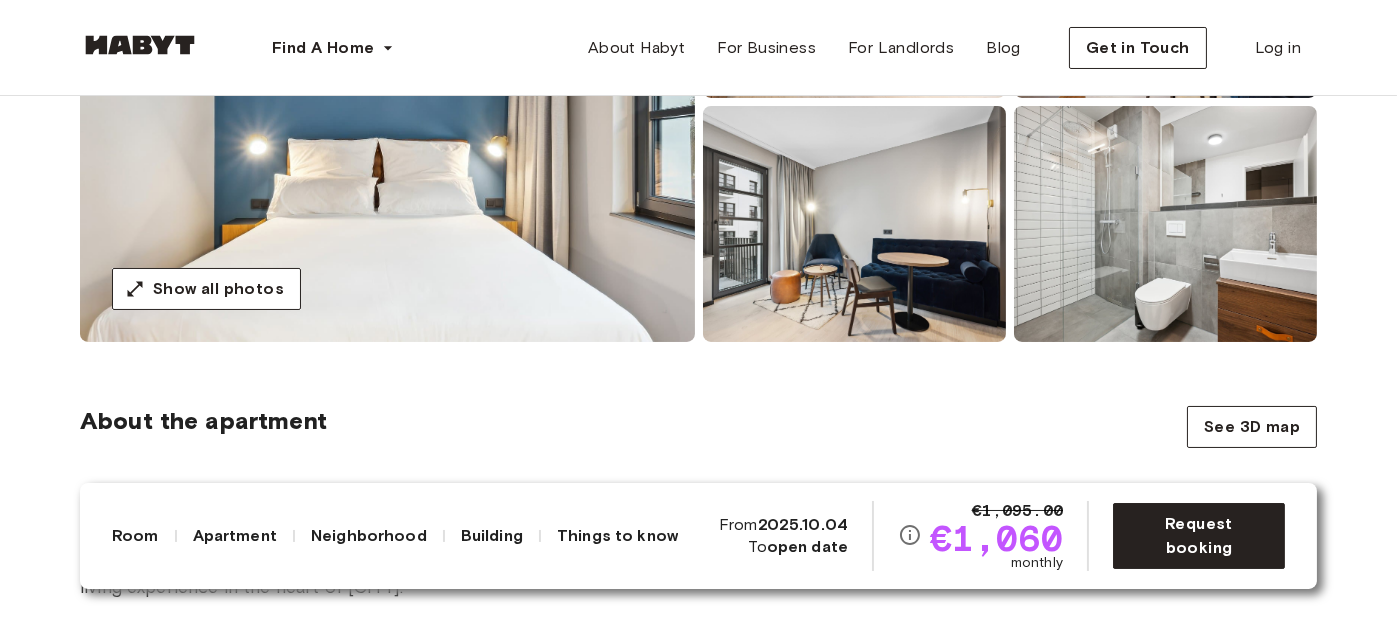 click at bounding box center (1165, 224) 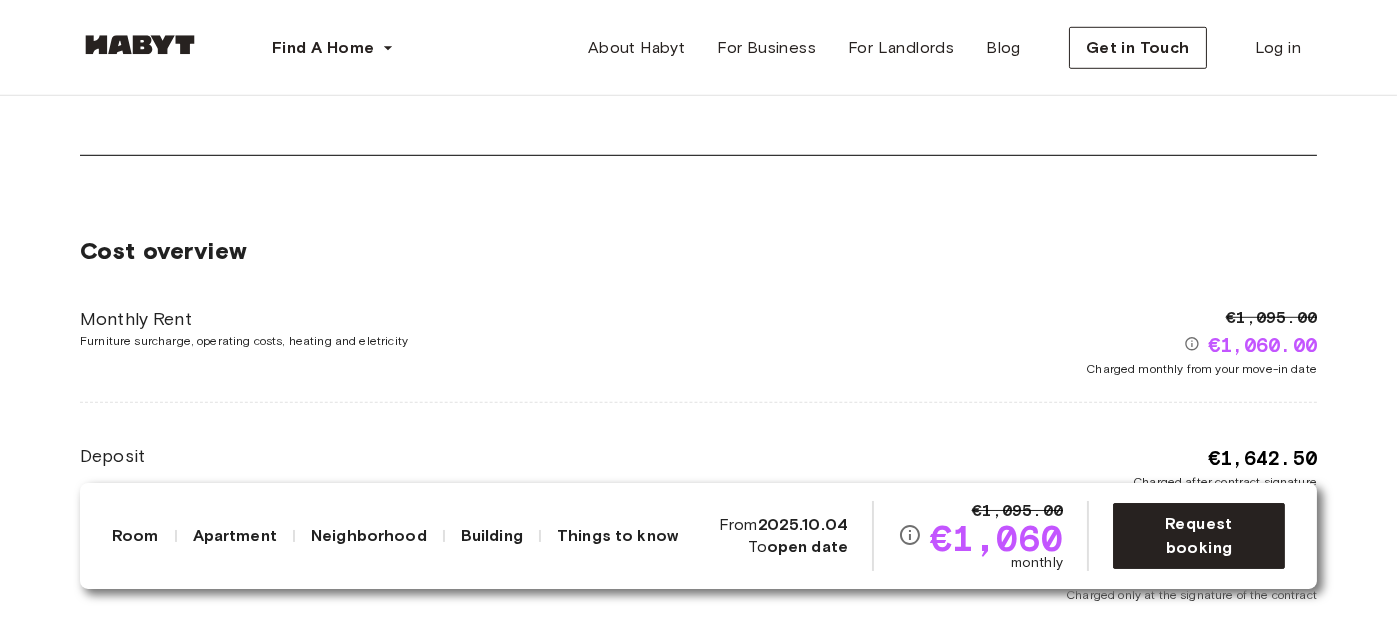 scroll, scrollTop: 3100, scrollLeft: 0, axis: vertical 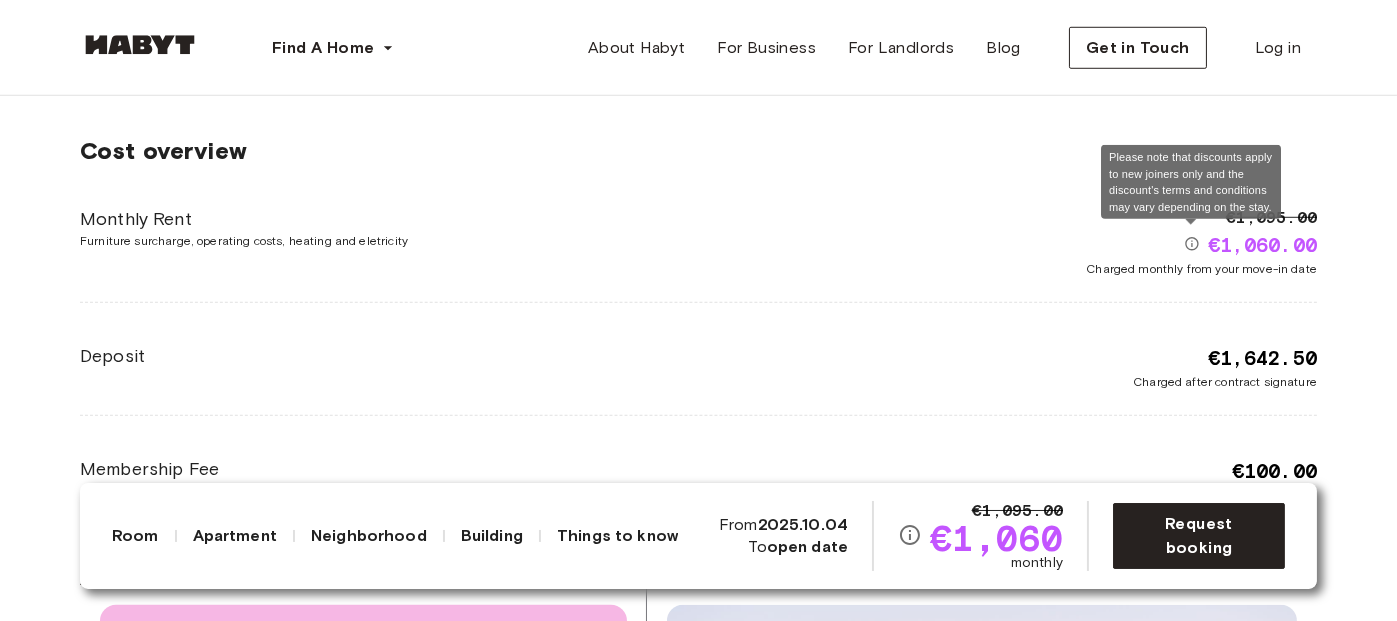 click 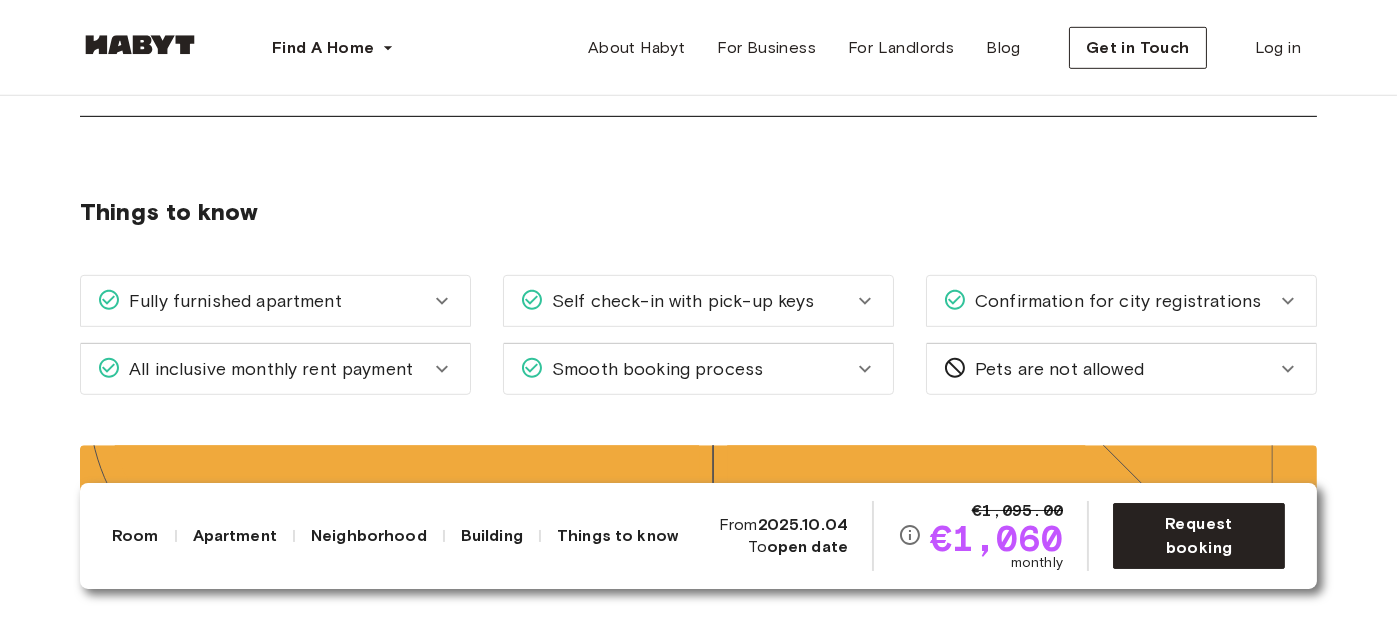 scroll, scrollTop: 2600, scrollLeft: 0, axis: vertical 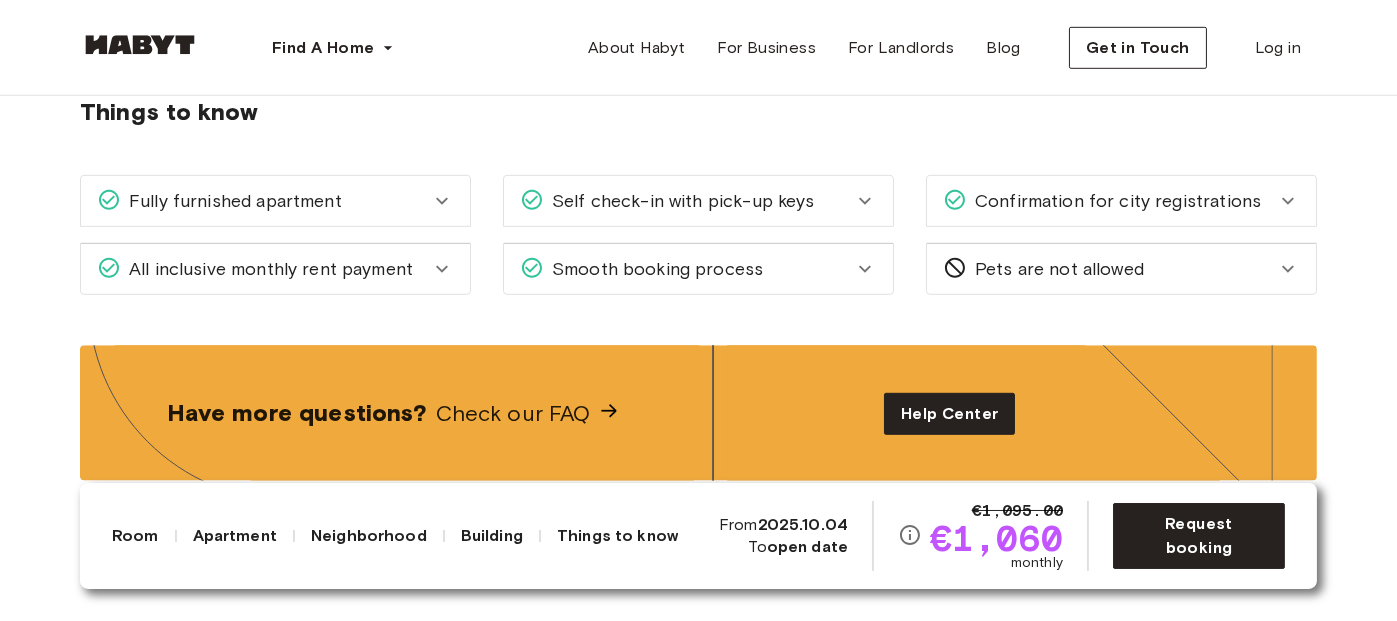 click on "Fully furnished apartment" at bounding box center (263, 201) 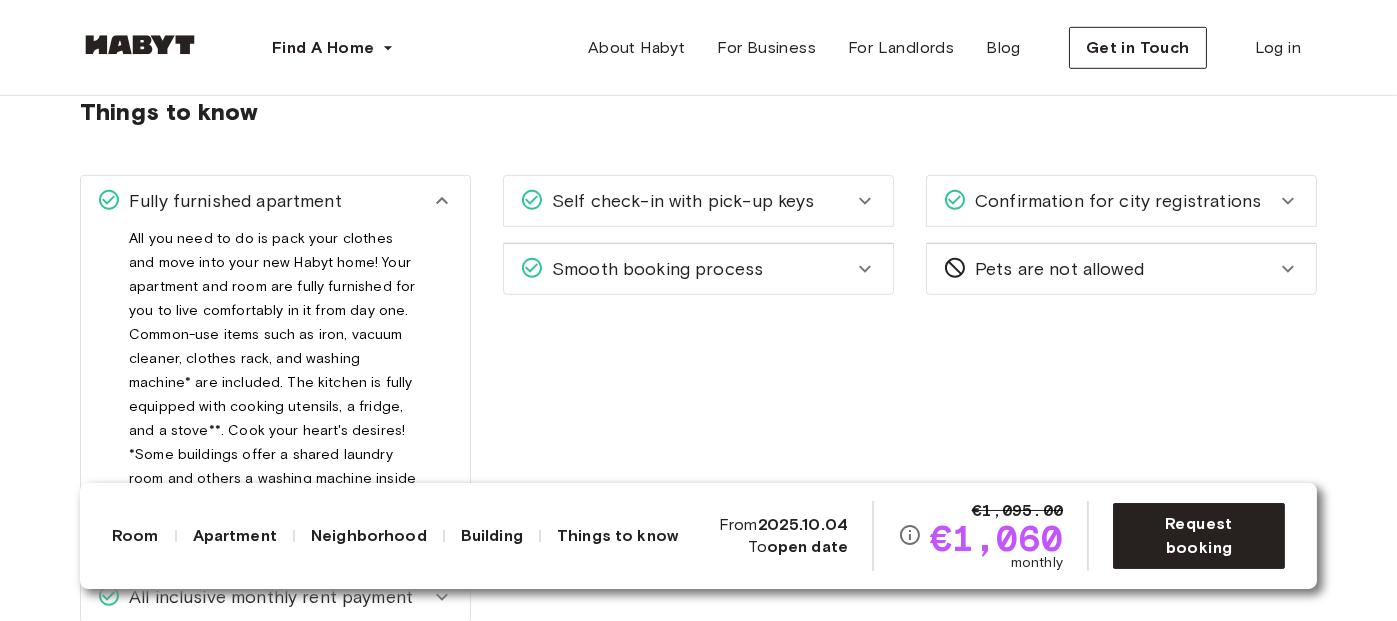 scroll, scrollTop: 2500, scrollLeft: 0, axis: vertical 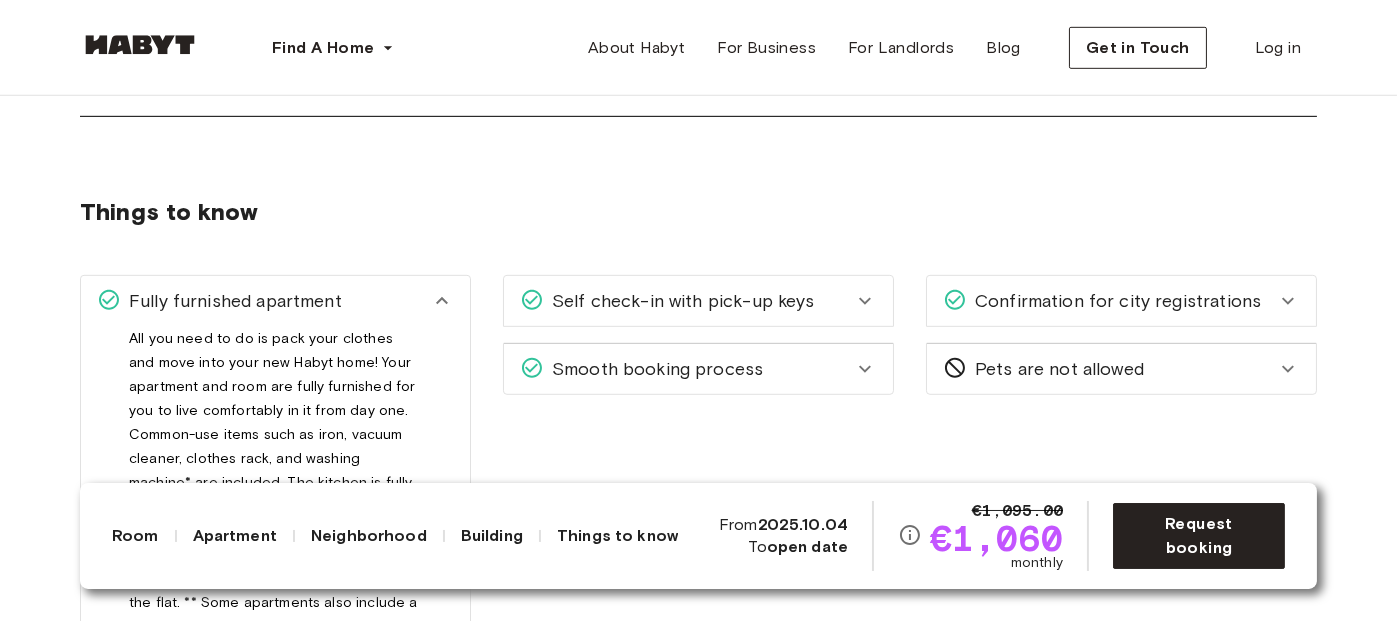 click 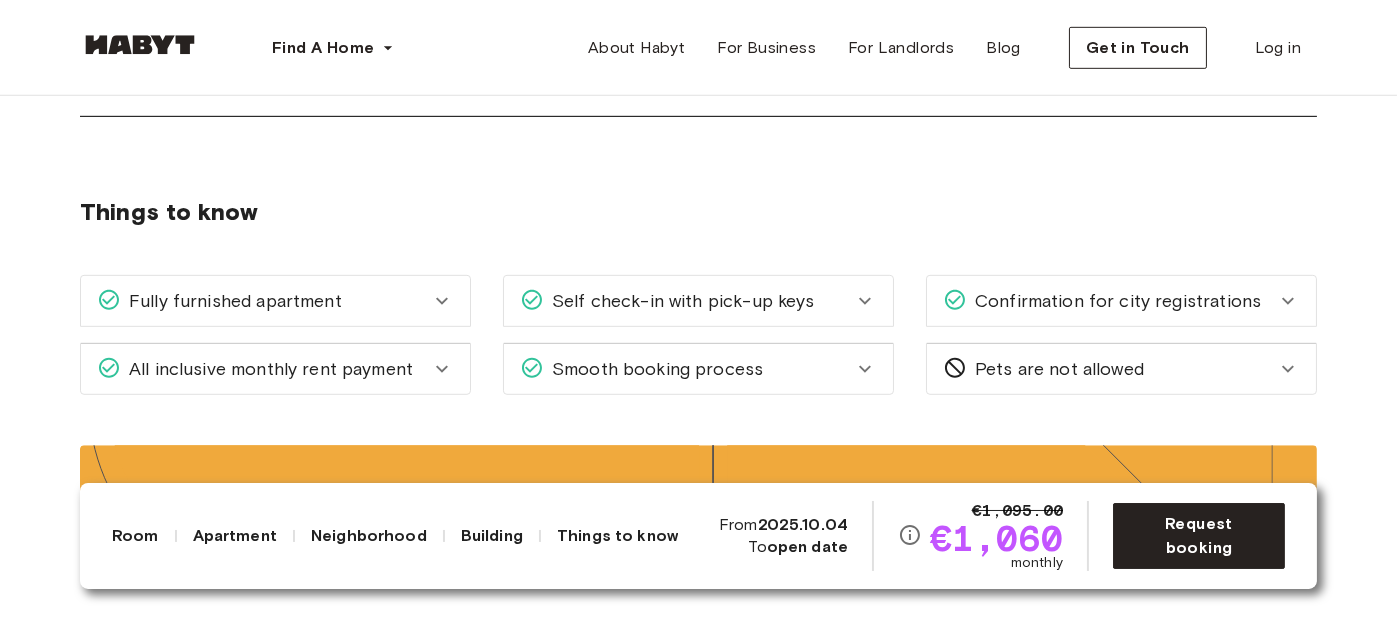 click 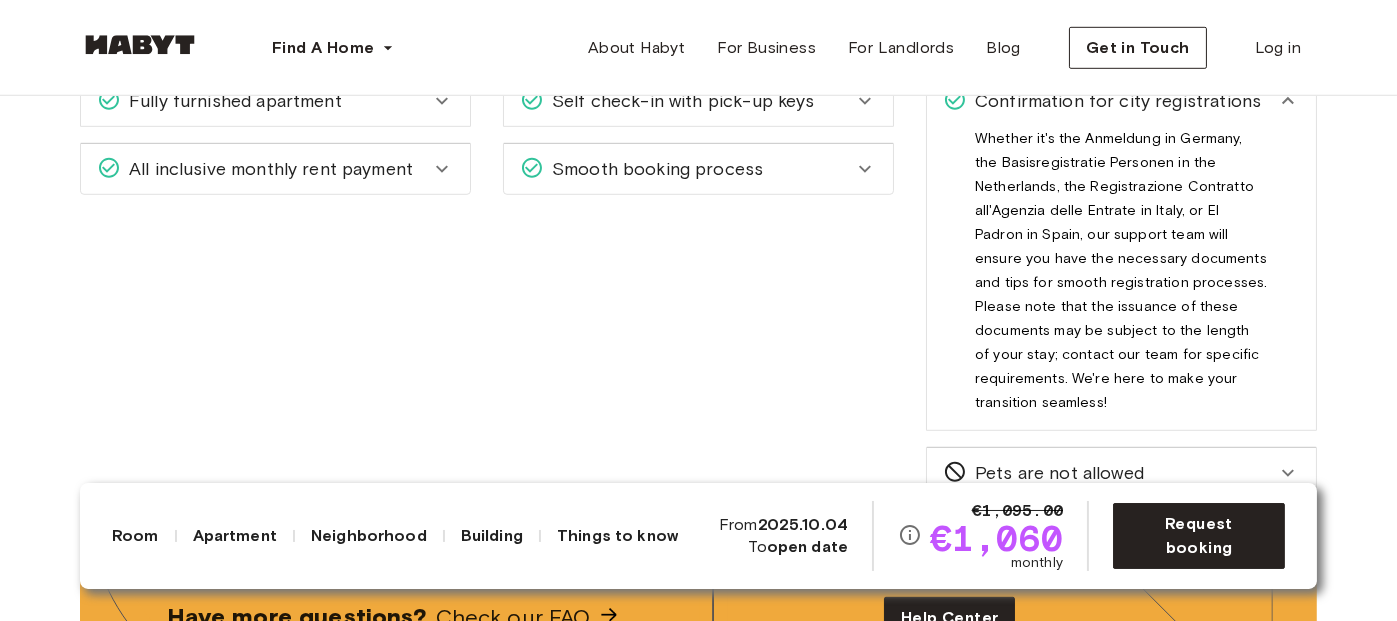 scroll, scrollTop: 2500, scrollLeft: 0, axis: vertical 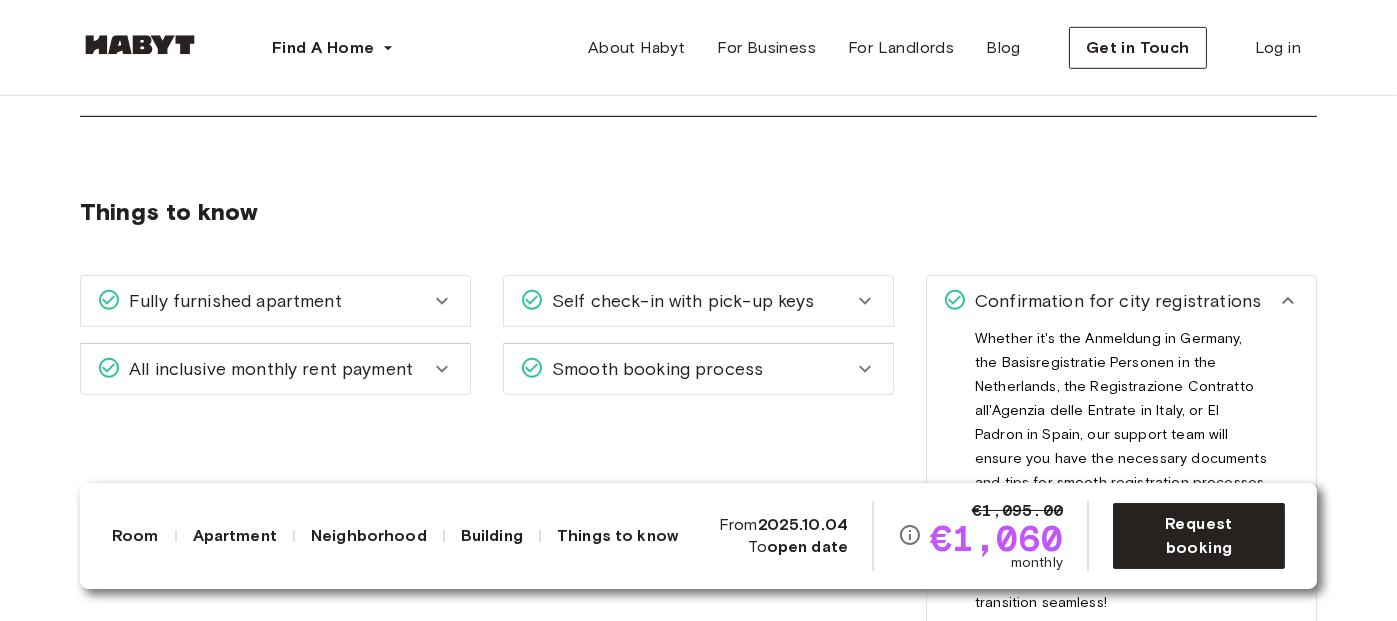 click 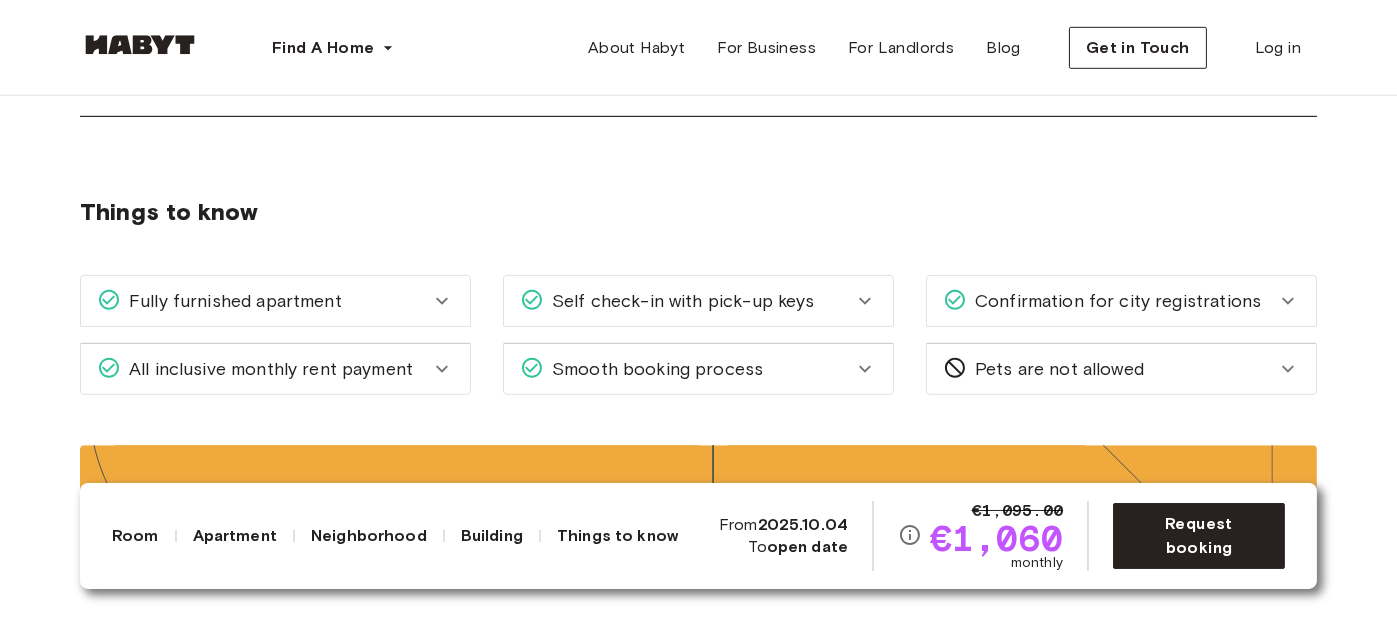 click 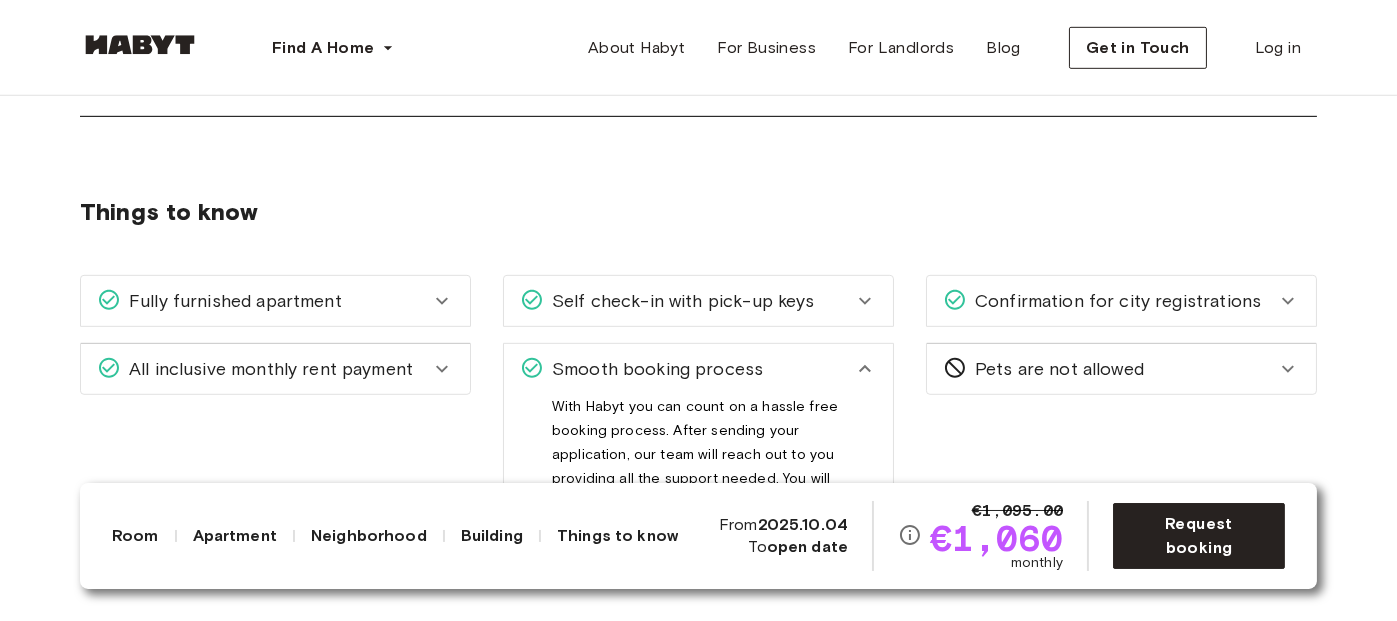 scroll, scrollTop: 2600, scrollLeft: 0, axis: vertical 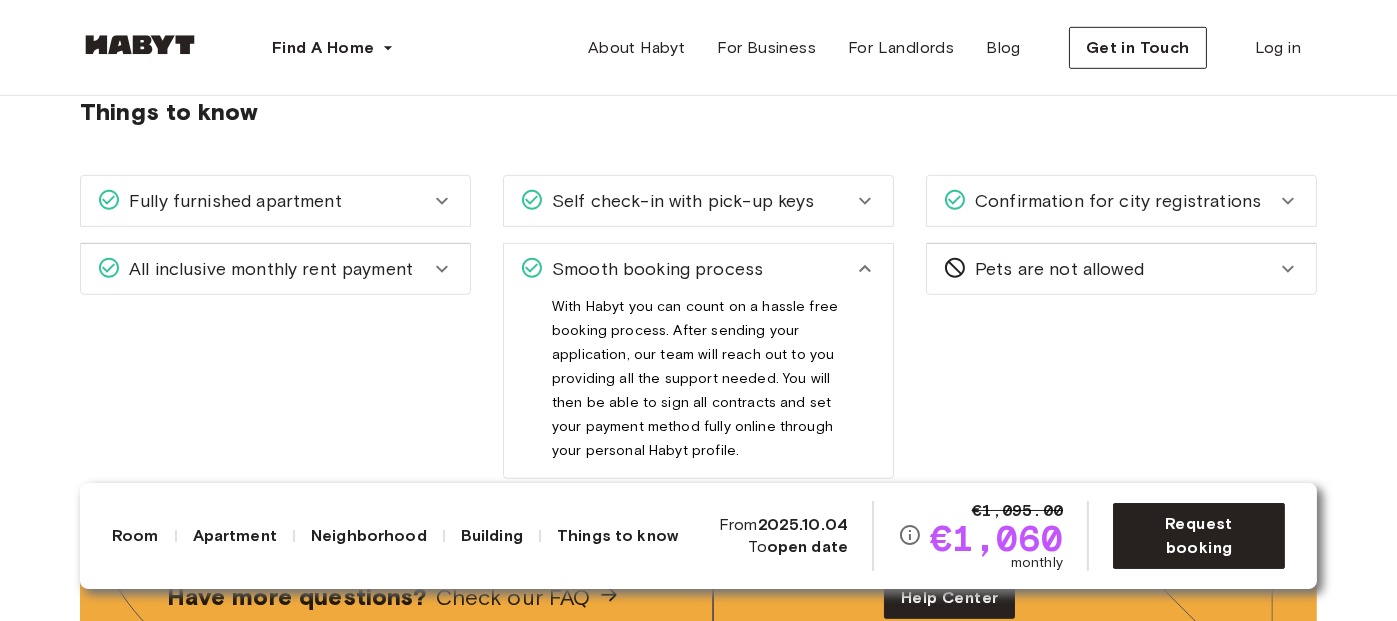 click 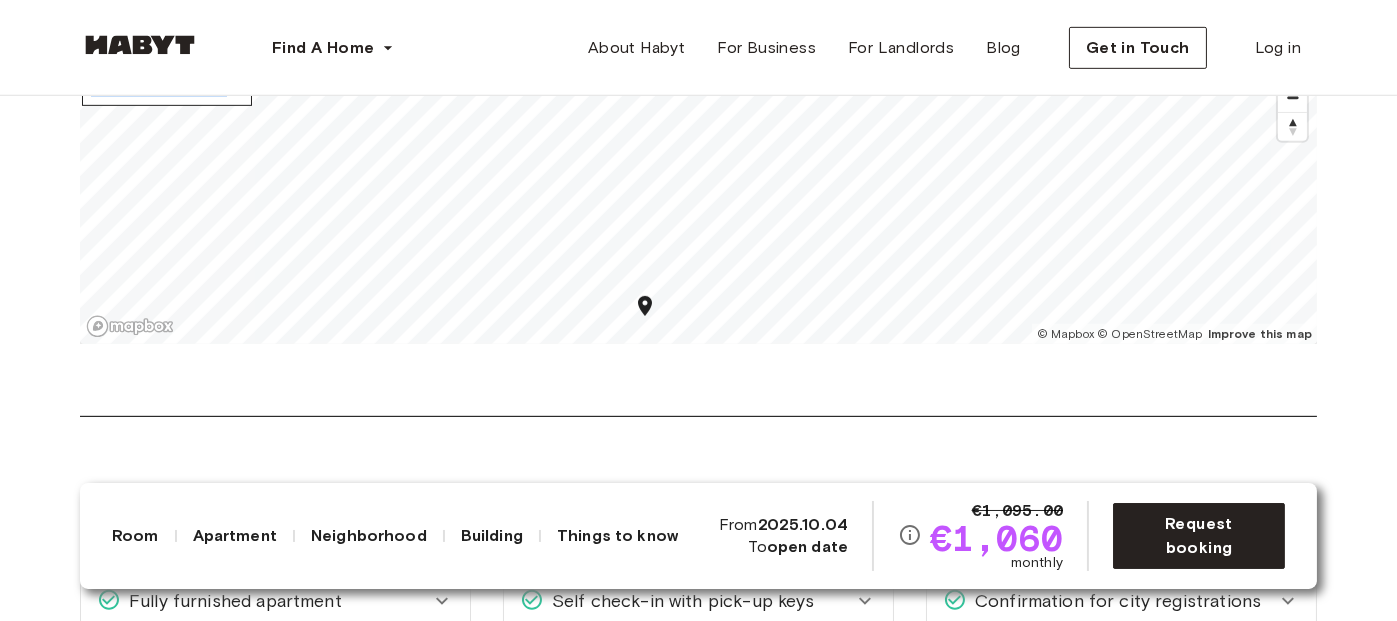scroll, scrollTop: 1800, scrollLeft: 0, axis: vertical 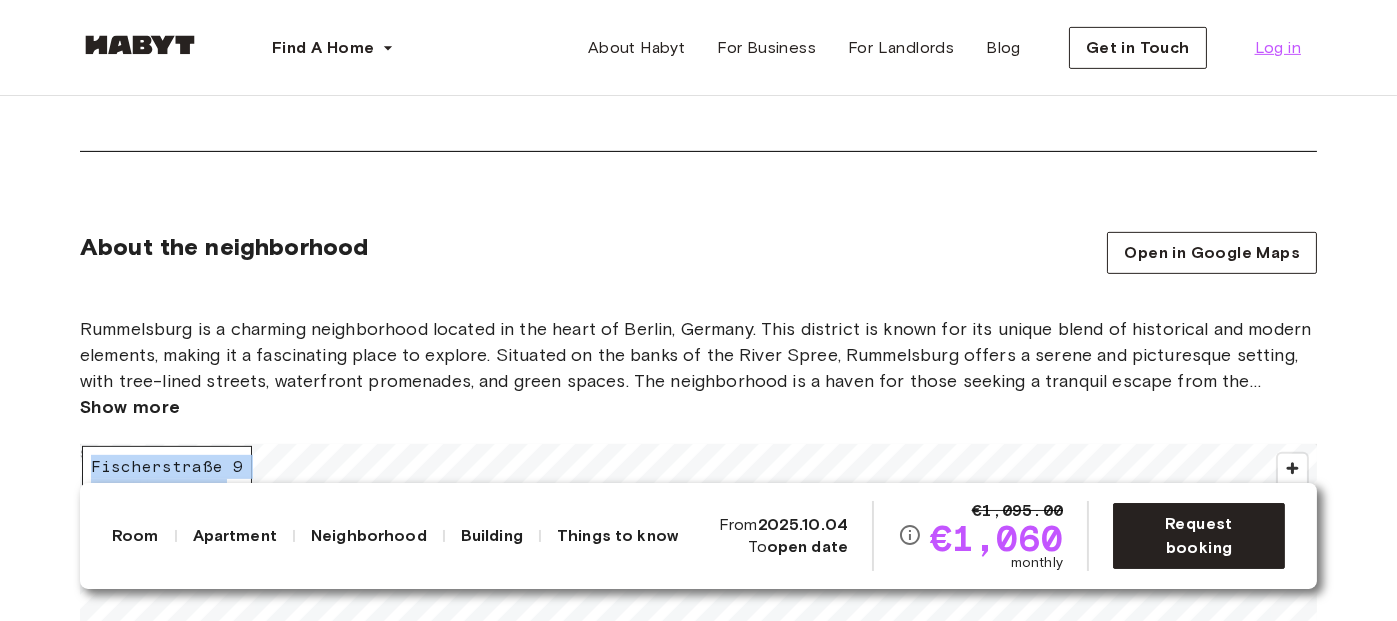 click on "Log in" at bounding box center [1278, 48] 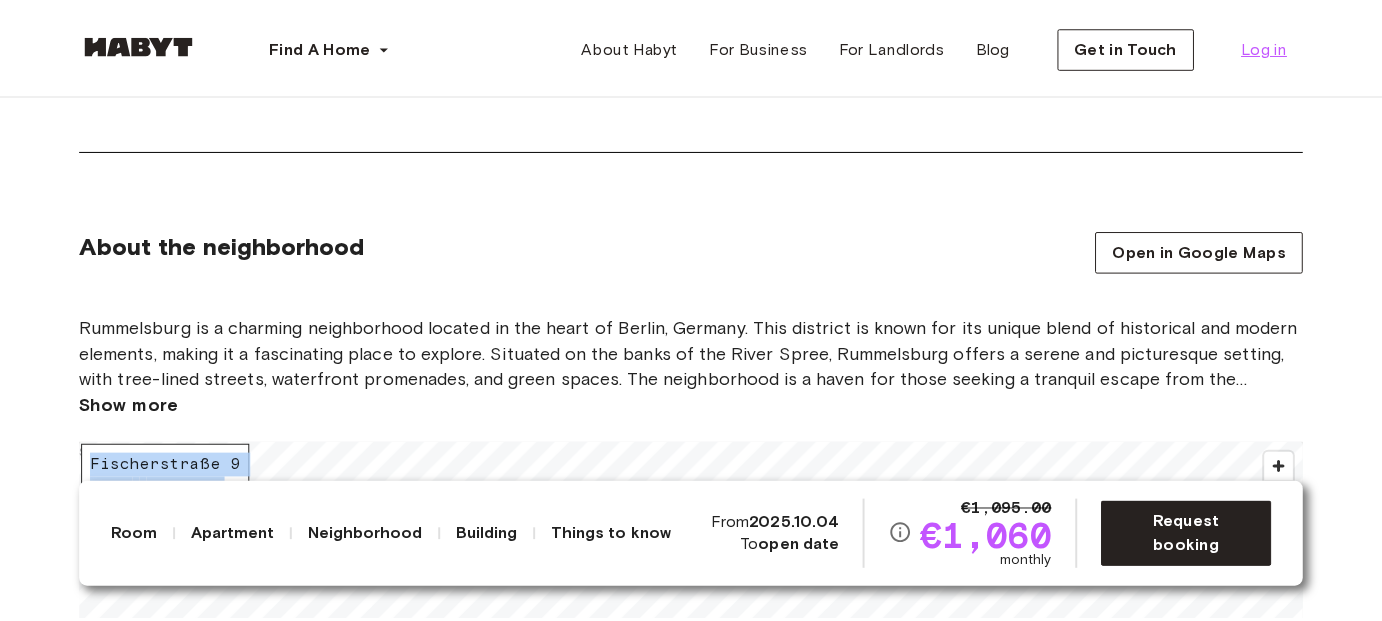 scroll, scrollTop: 0, scrollLeft: 0, axis: both 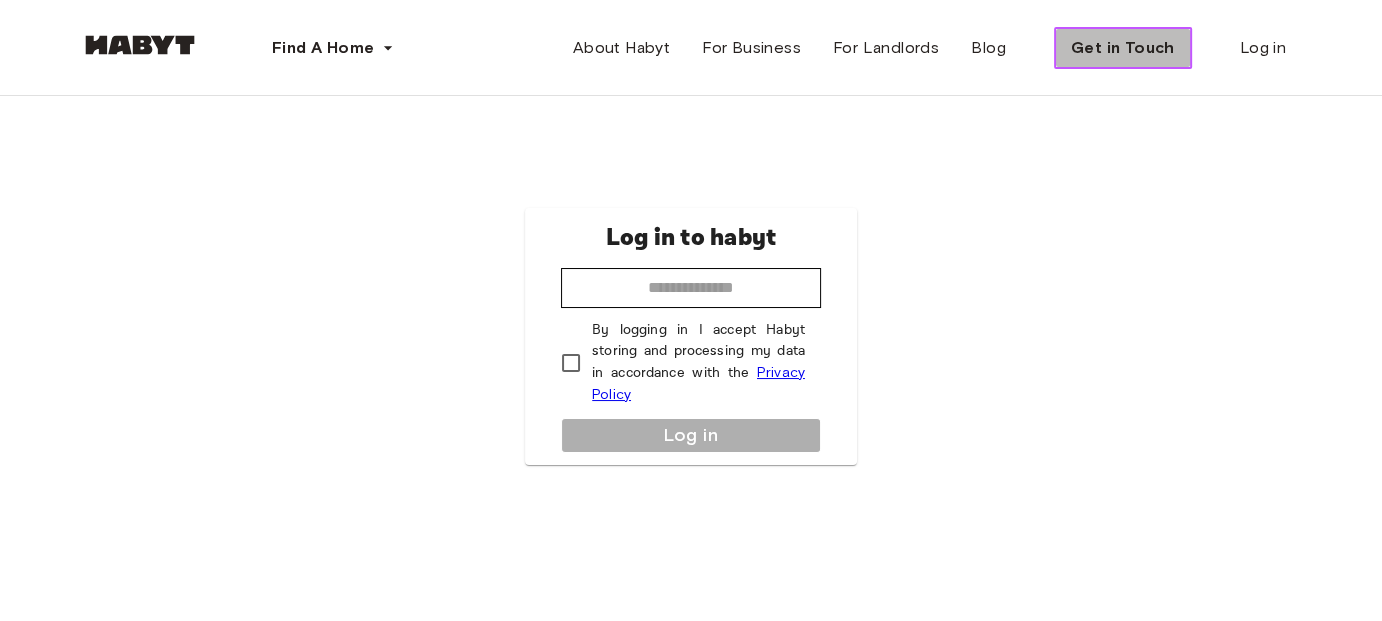 click on "Get in Touch" at bounding box center (1123, 48) 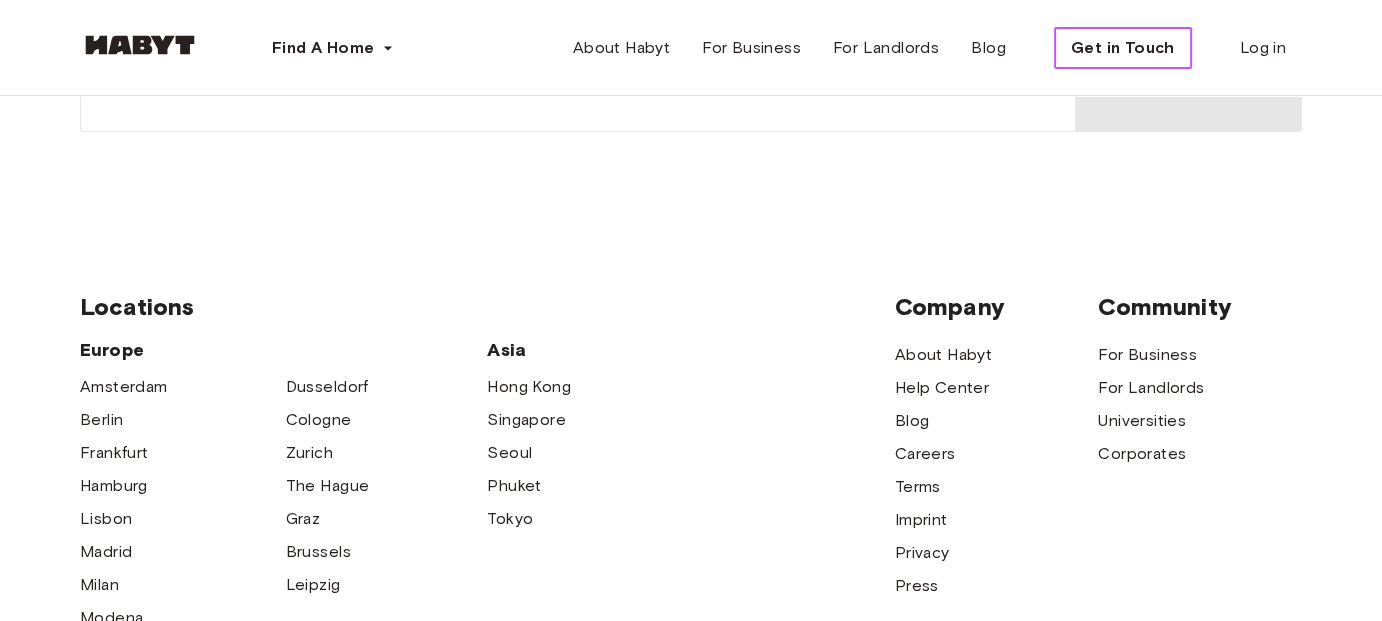 scroll, scrollTop: 0, scrollLeft: 0, axis: both 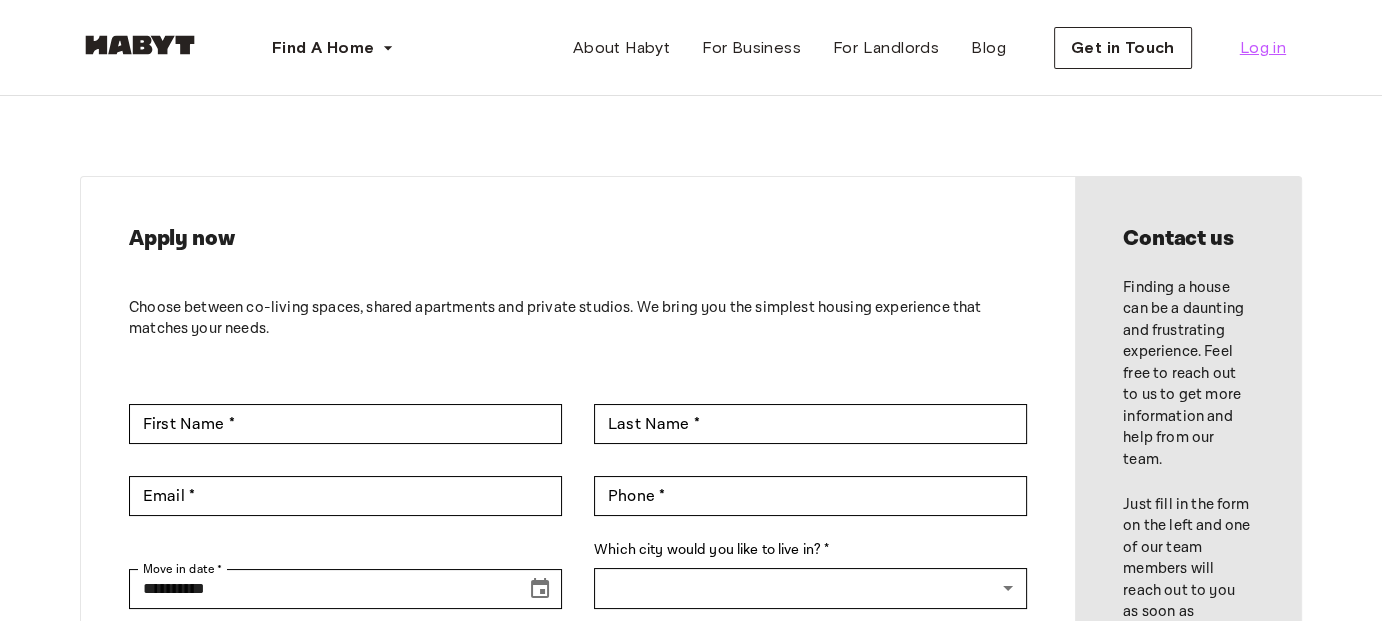 click on "Log in" at bounding box center [1263, 48] 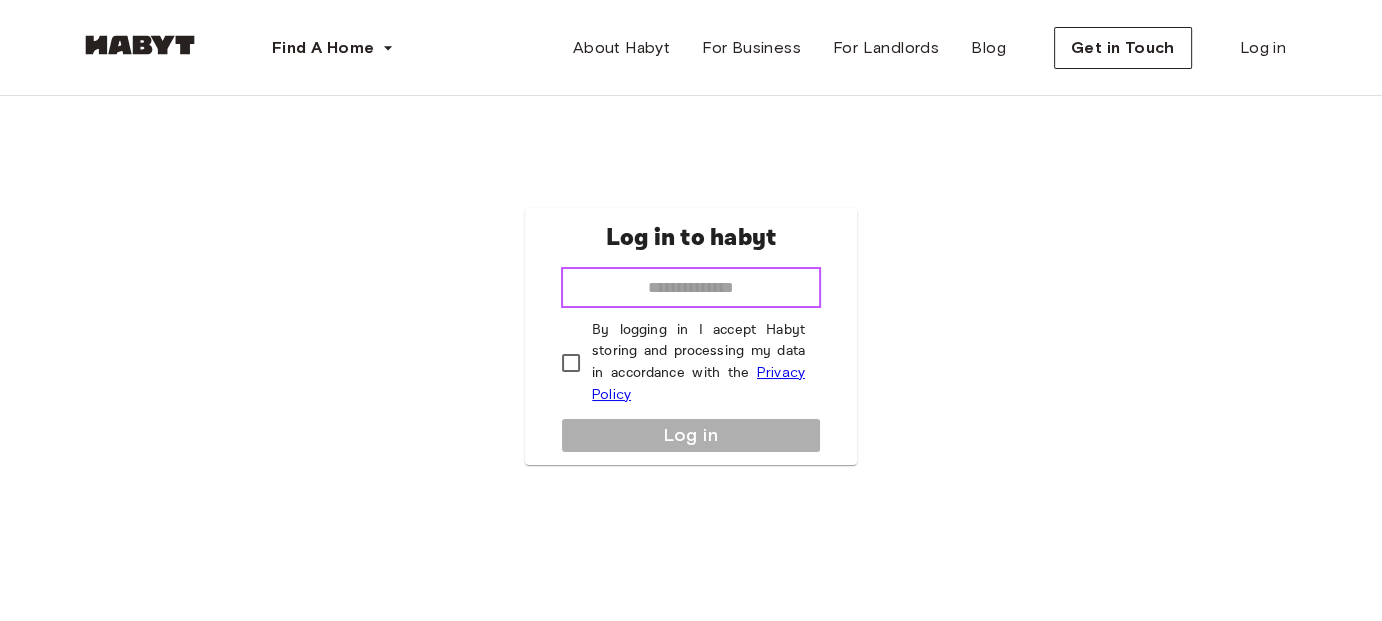 click at bounding box center [691, 288] 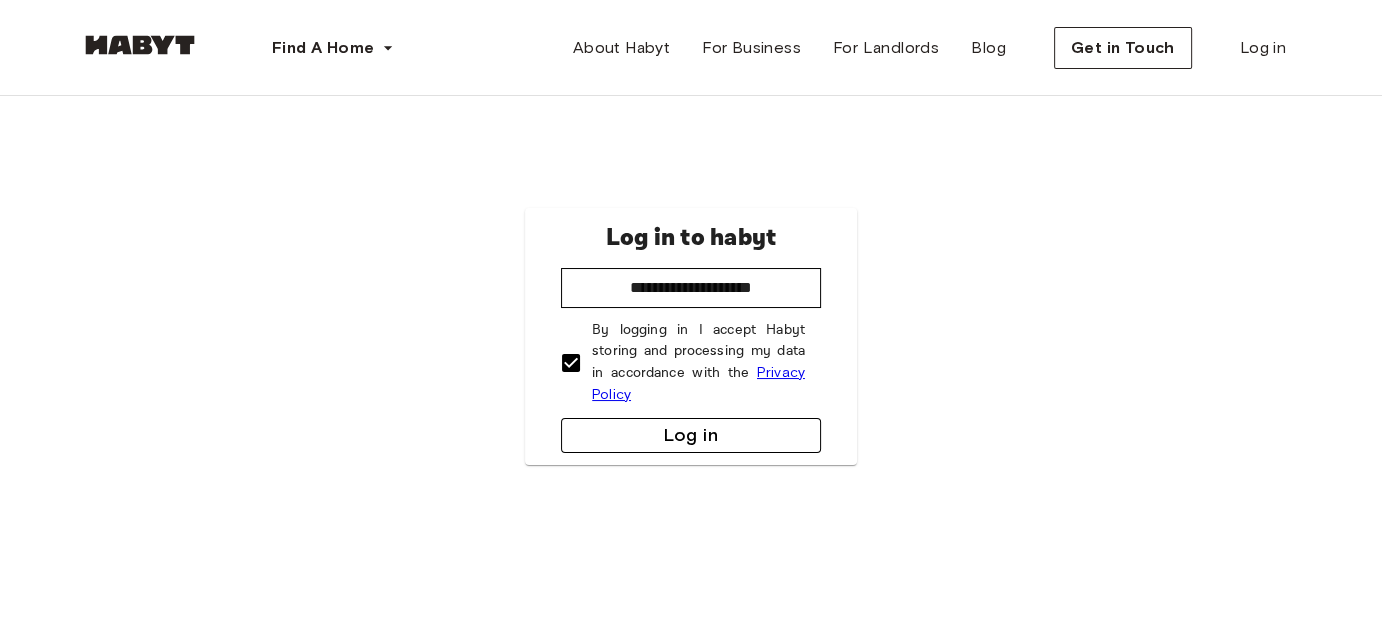 click on "Log in" at bounding box center (691, 435) 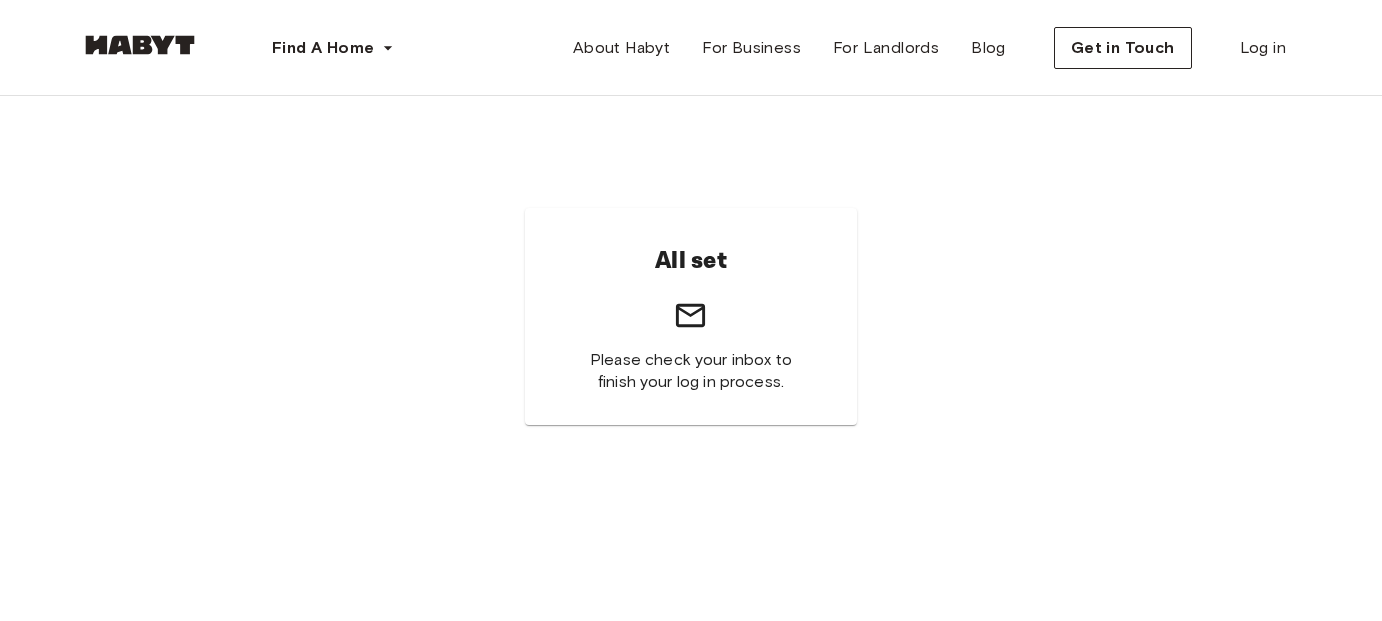 scroll, scrollTop: 0, scrollLeft: 0, axis: both 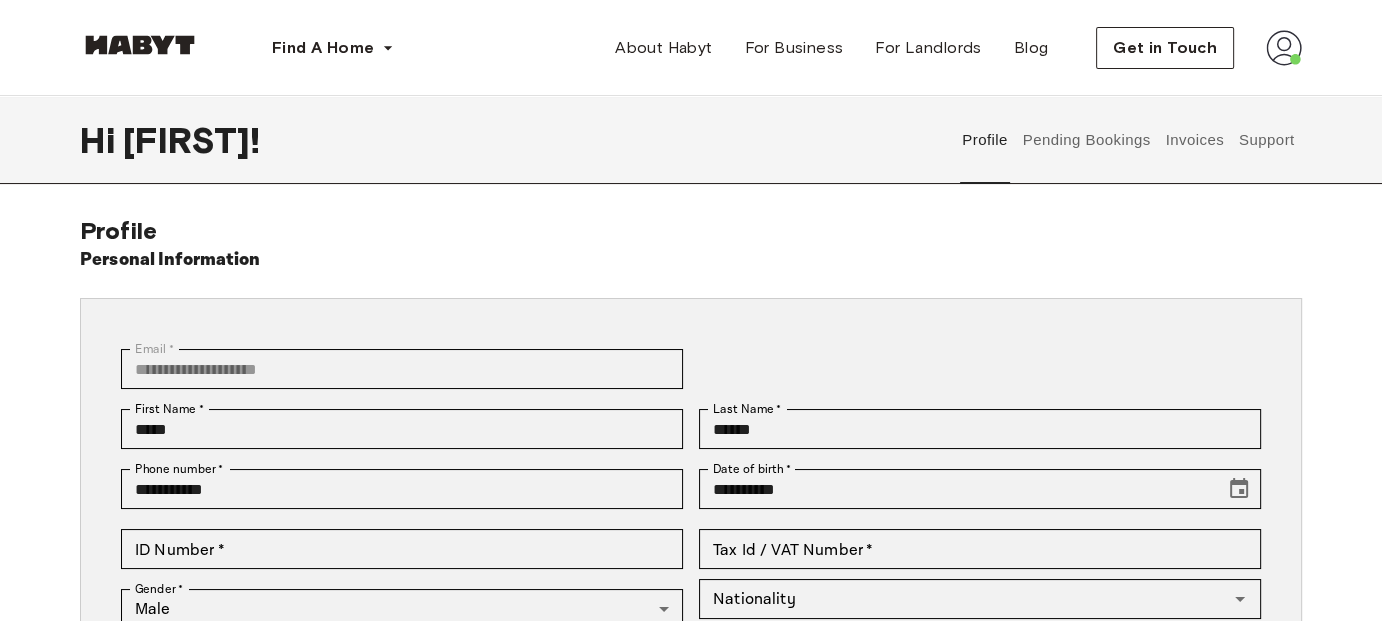 click on "Pending Bookings" at bounding box center (1086, 140) 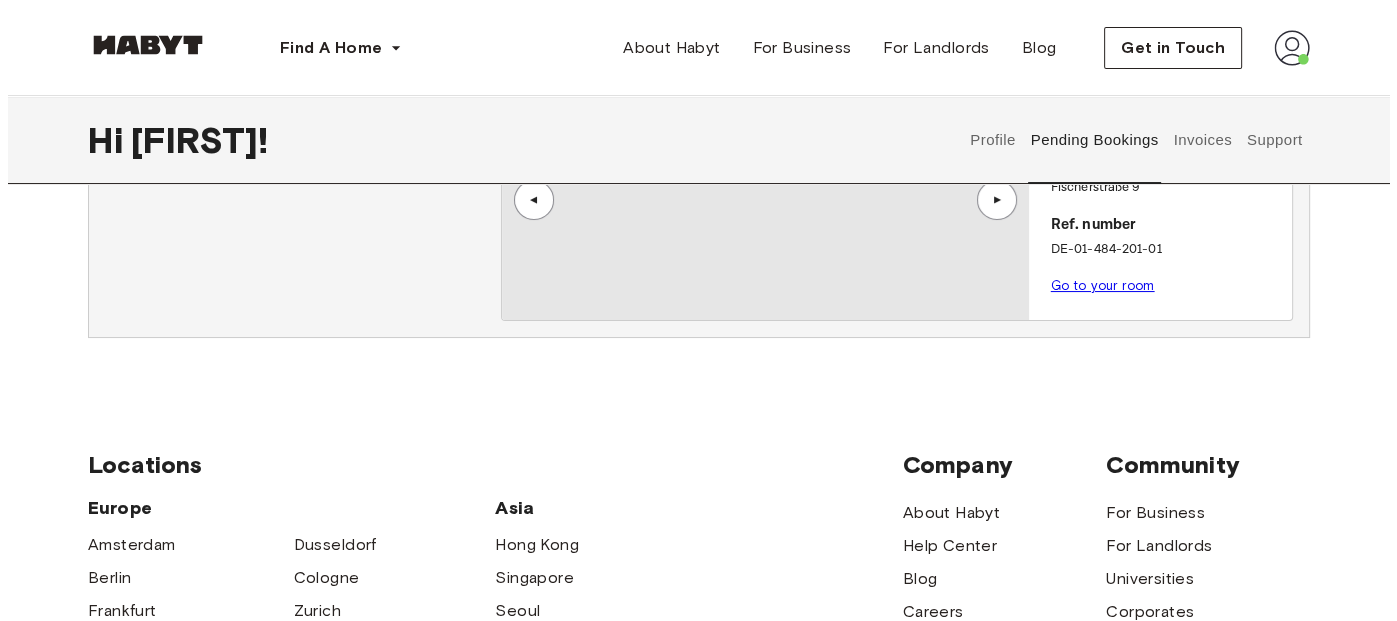 scroll, scrollTop: 0, scrollLeft: 0, axis: both 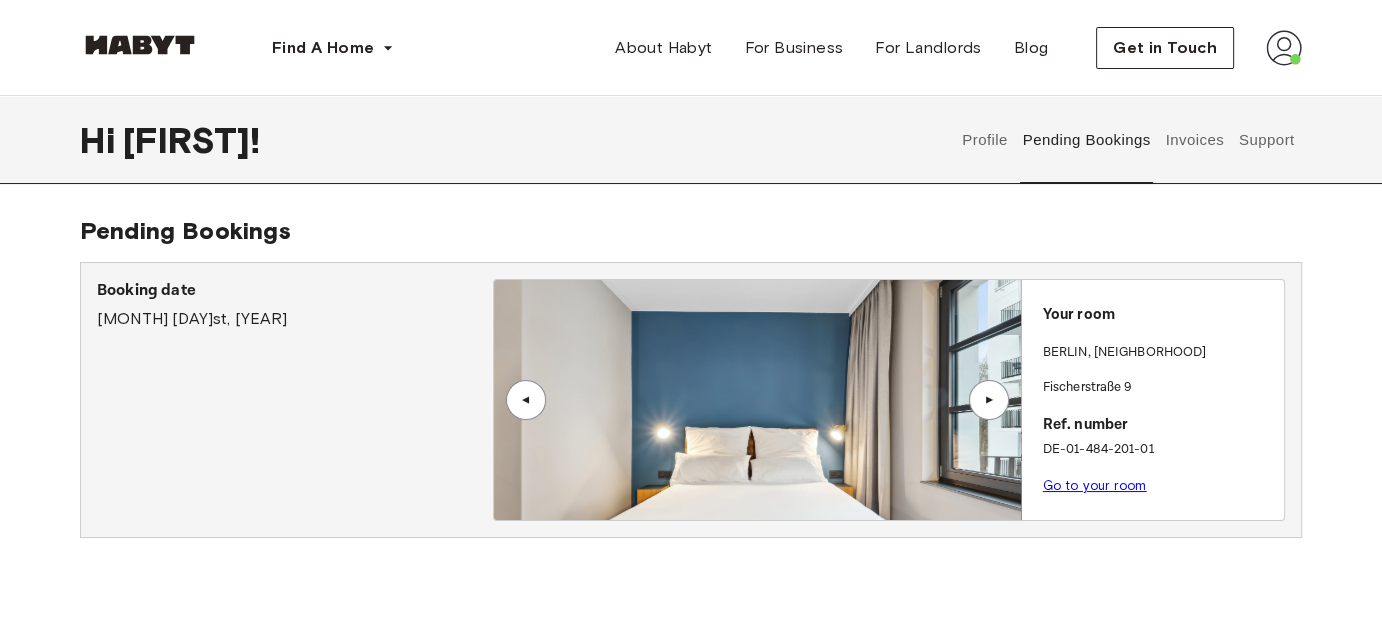 click on "Go to your room" at bounding box center (1095, 485) 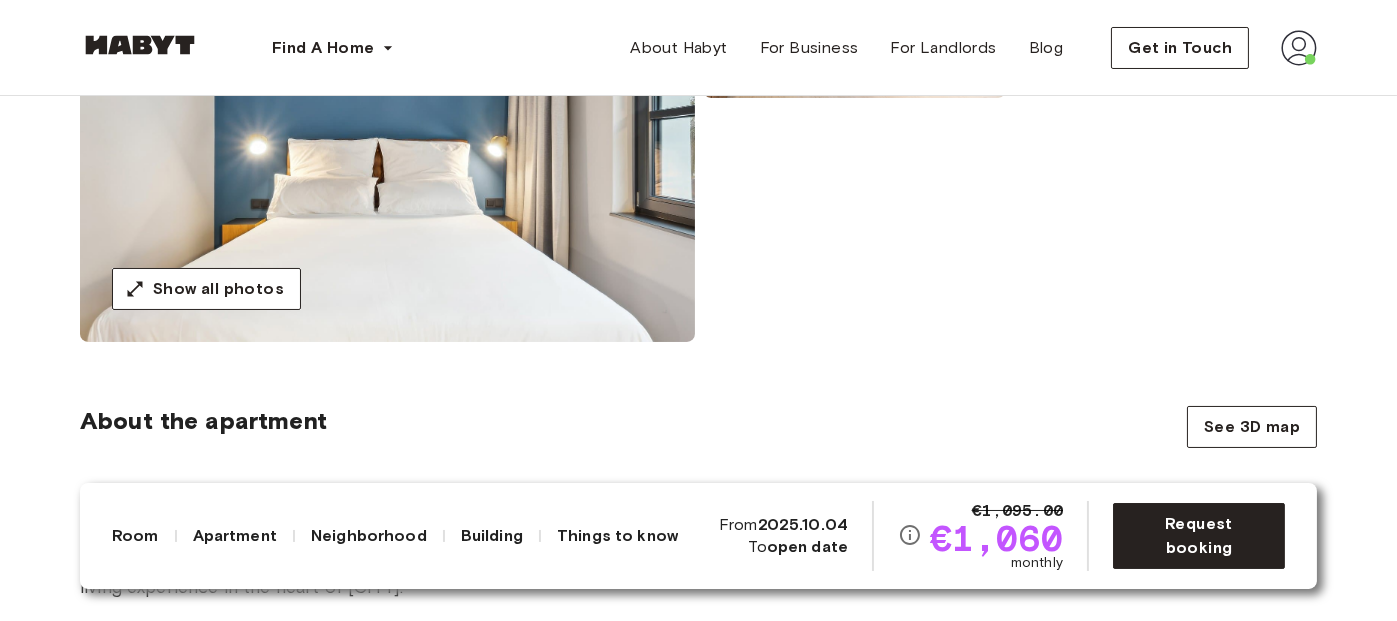 scroll, scrollTop: 0, scrollLeft: 0, axis: both 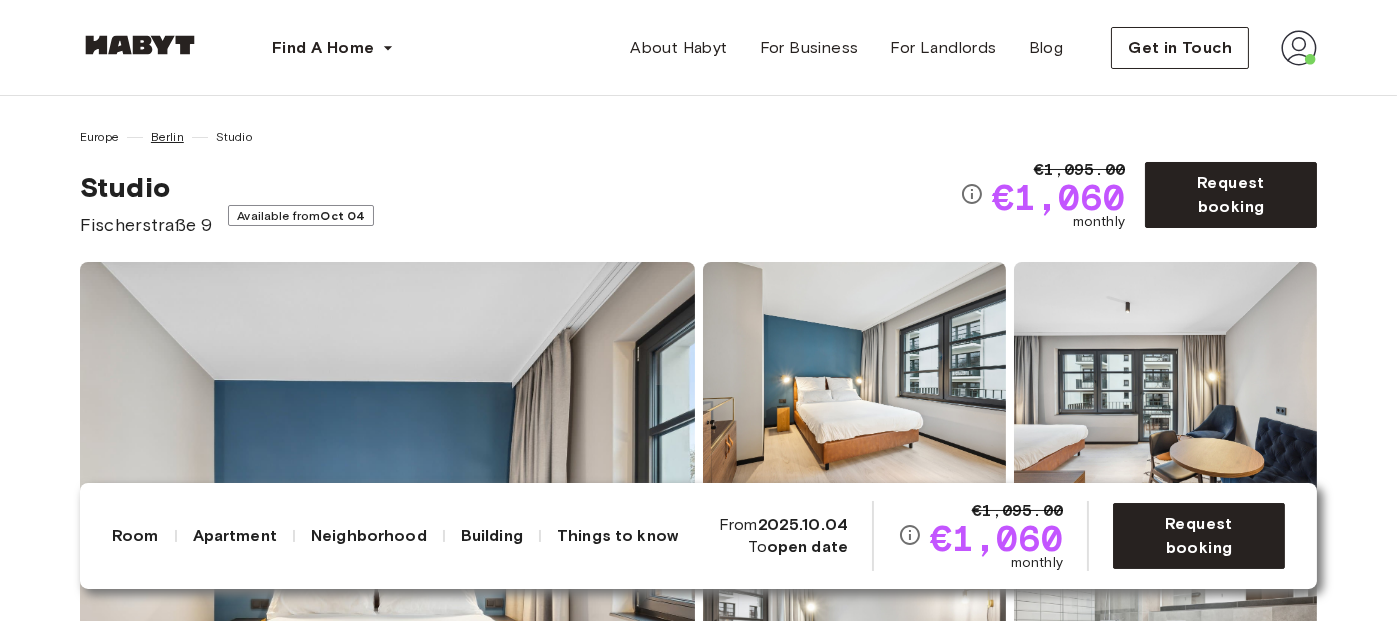 click on "Berlin" at bounding box center (167, 137) 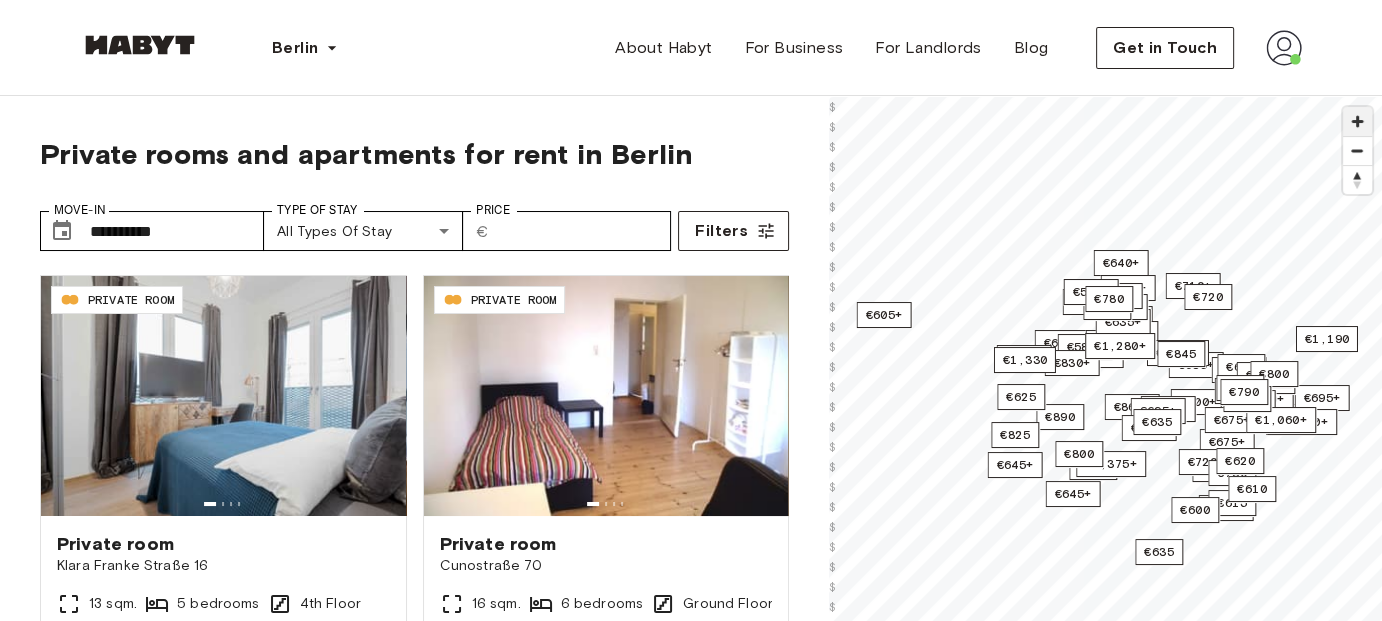 click at bounding box center (1357, 121) 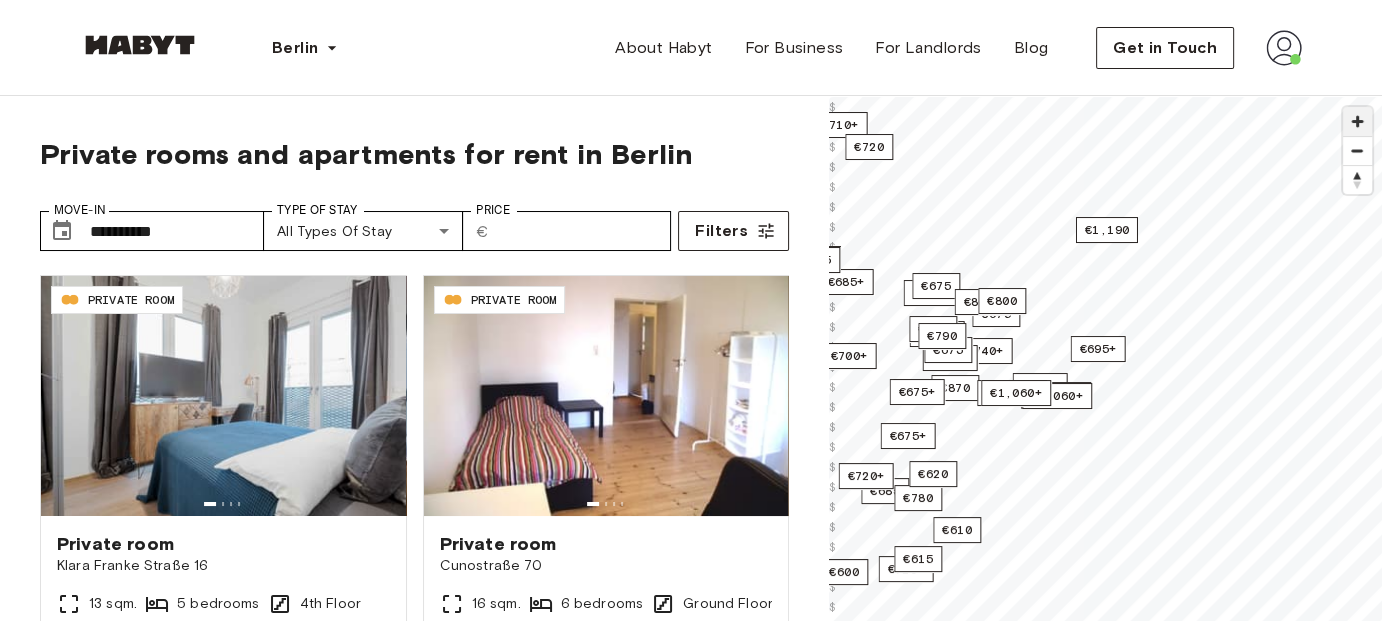 click at bounding box center (1357, 121) 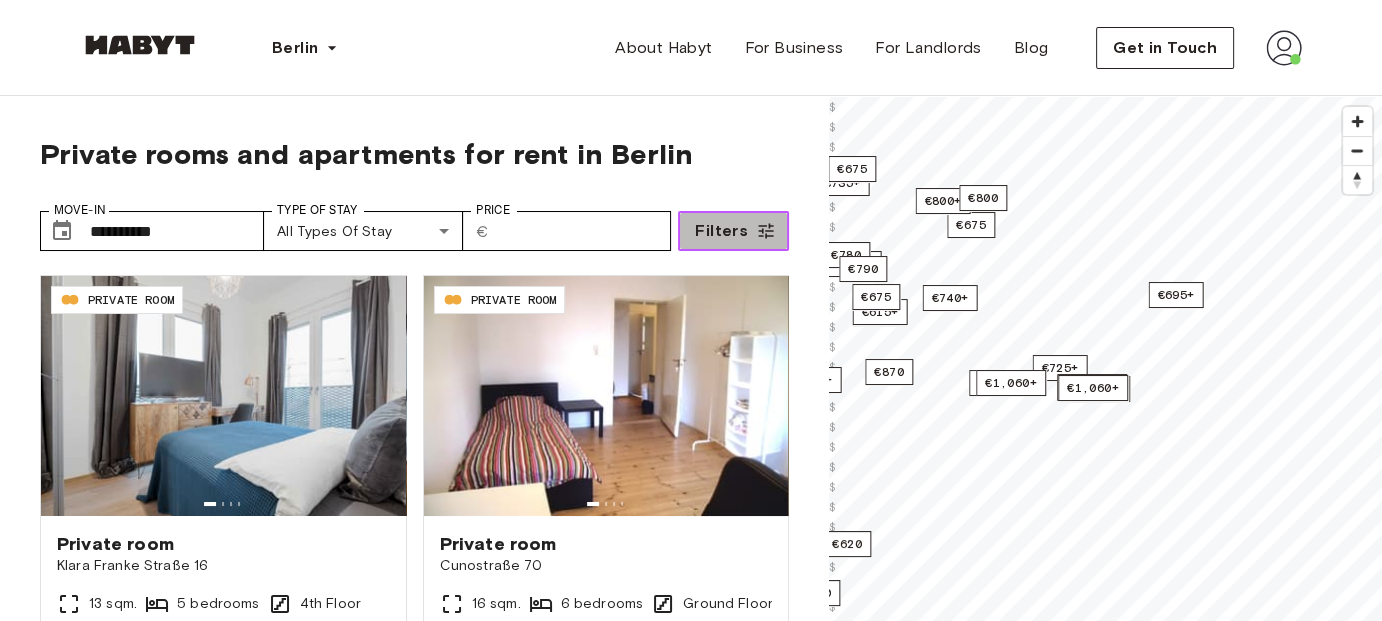 click on "Filters" at bounding box center [721, 231] 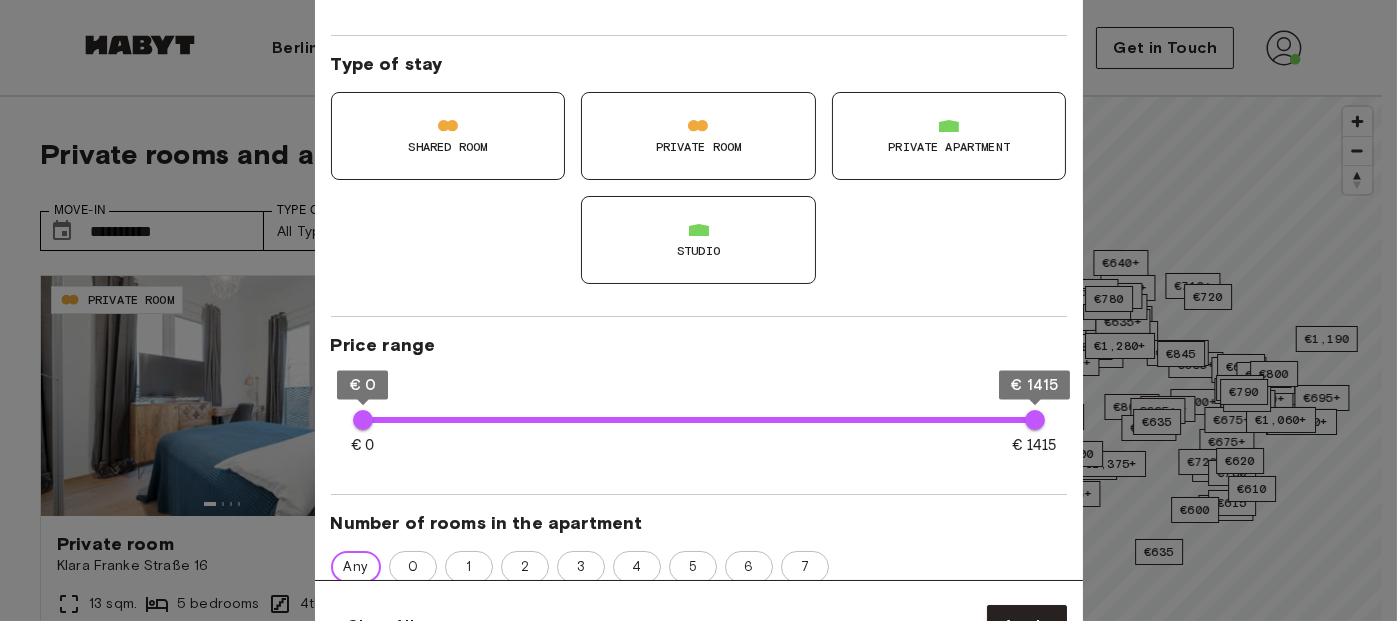 scroll, scrollTop: 400, scrollLeft: 0, axis: vertical 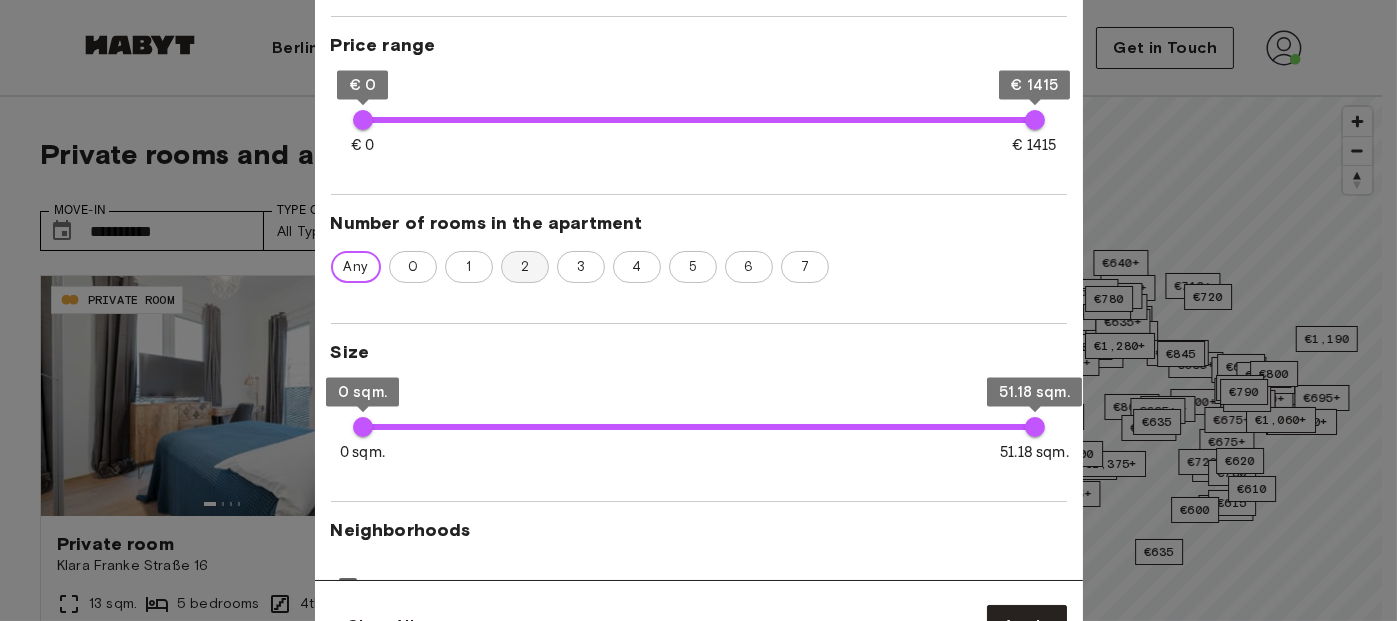 click on "2" at bounding box center (525, 267) 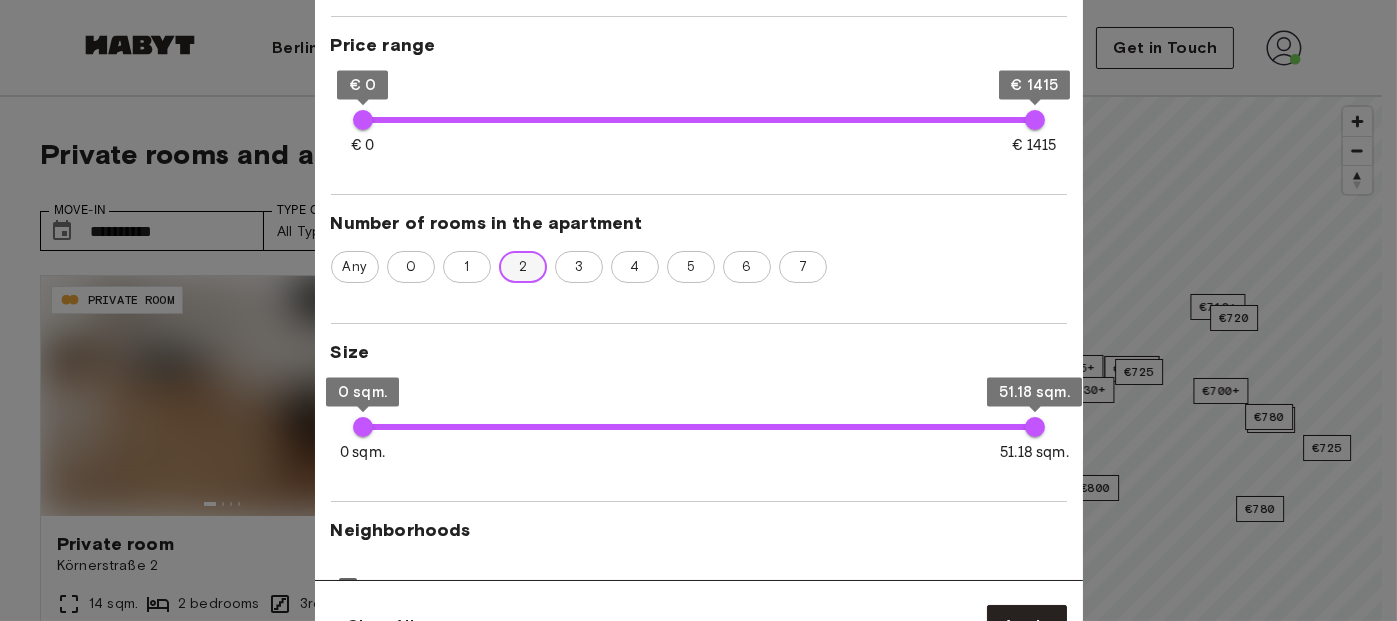 type on "**" 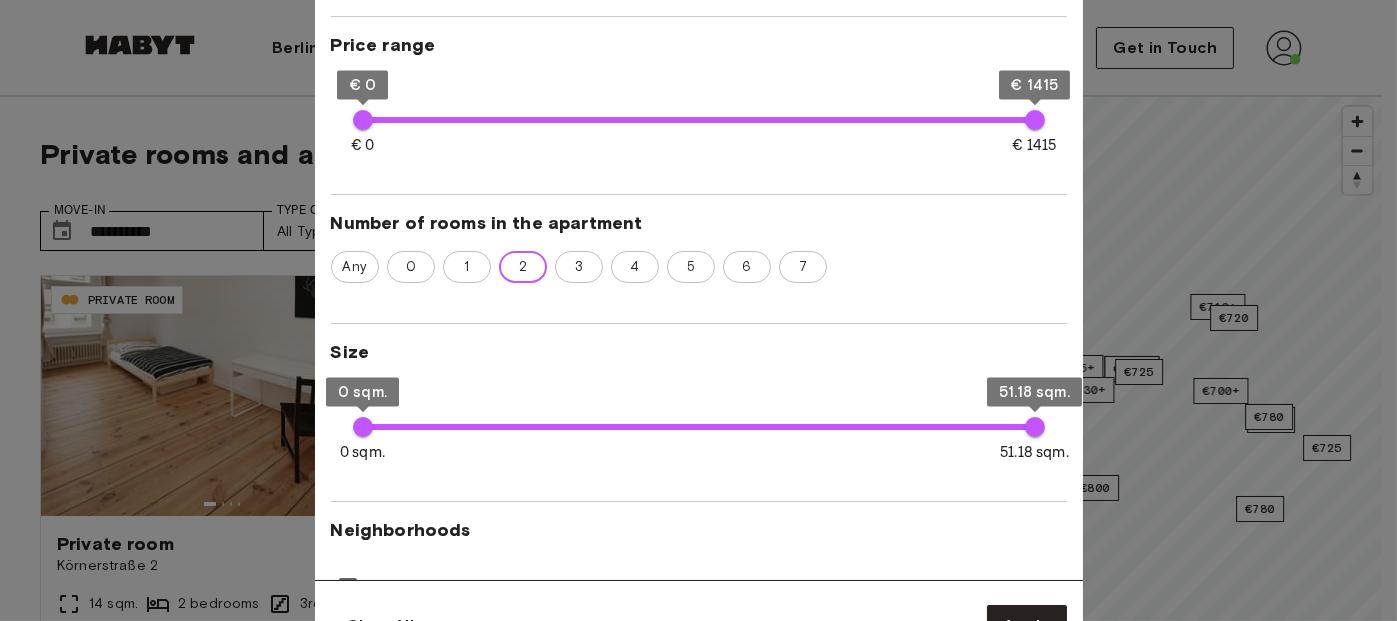 click at bounding box center (698, 310) 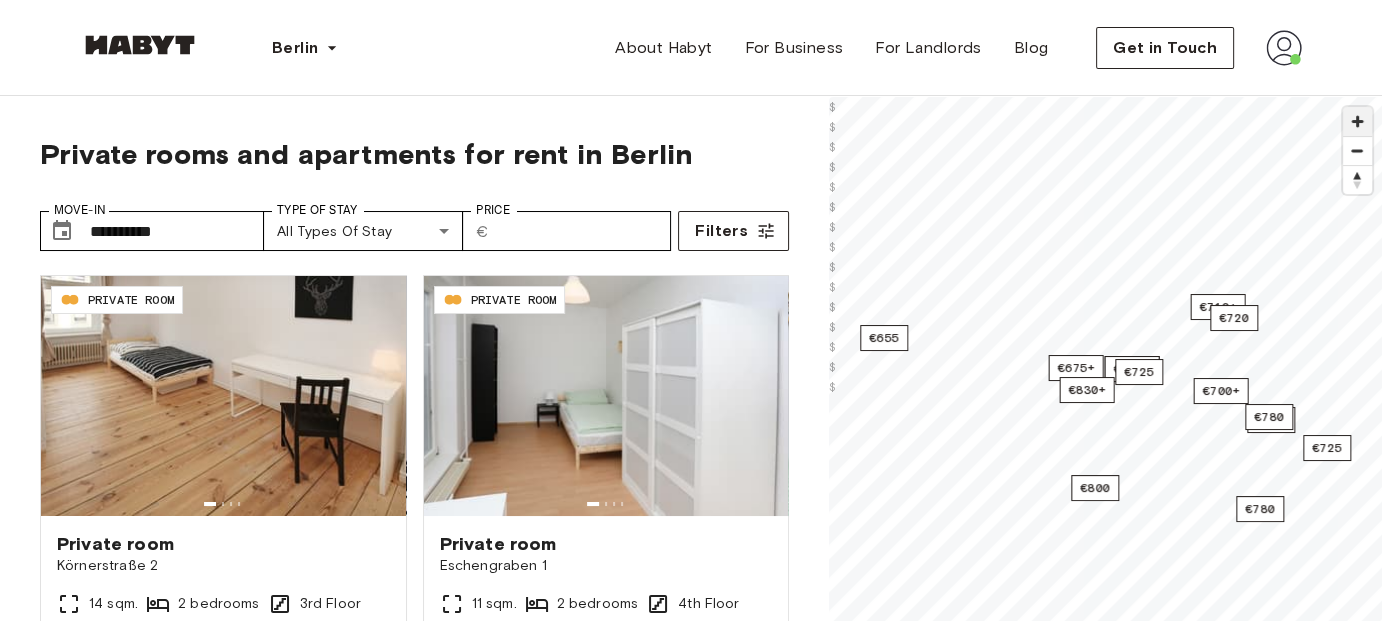 click at bounding box center [1357, 121] 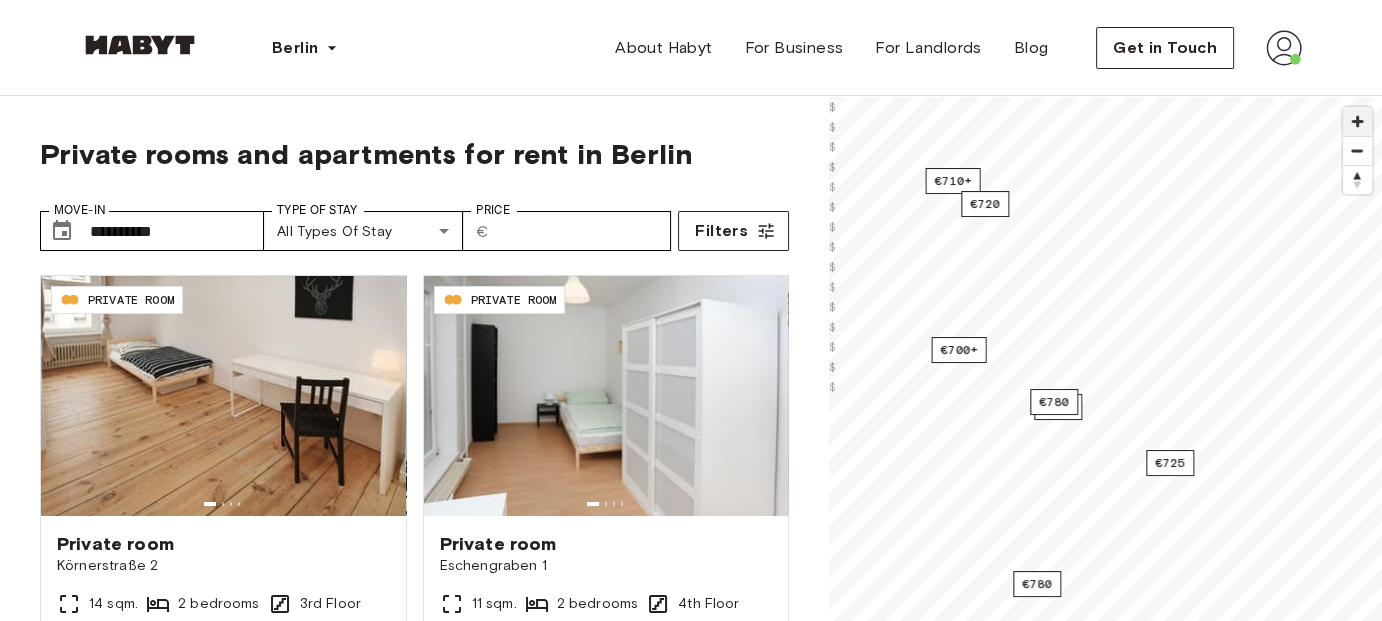click at bounding box center [1357, 121] 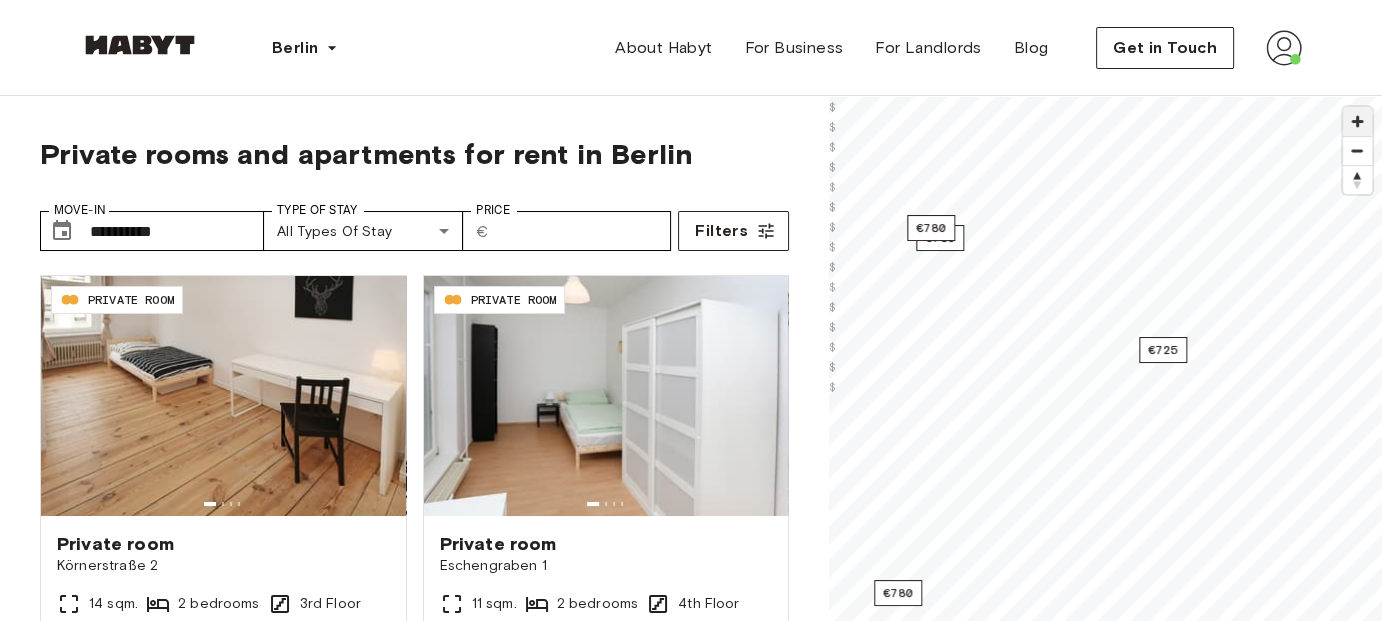 click at bounding box center [1357, 121] 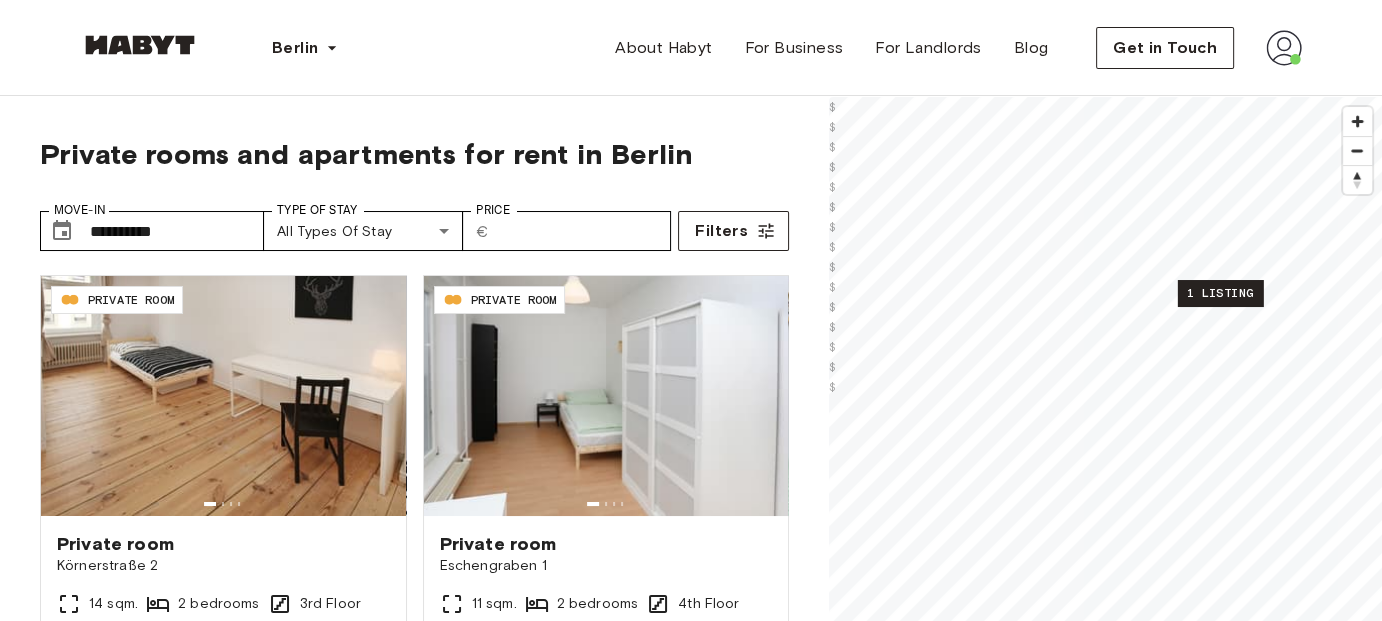 click on "1 listing" at bounding box center (1220, 293) 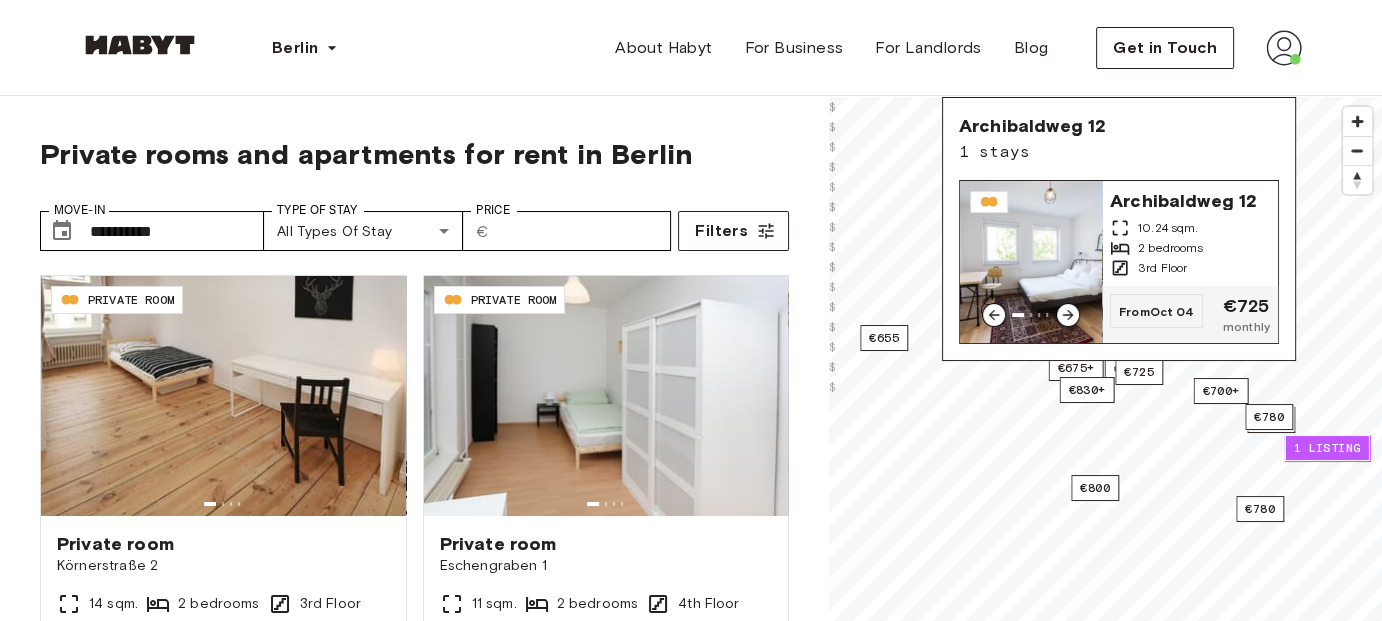 click on "Archibaldweg 12" at bounding box center (1190, 199) 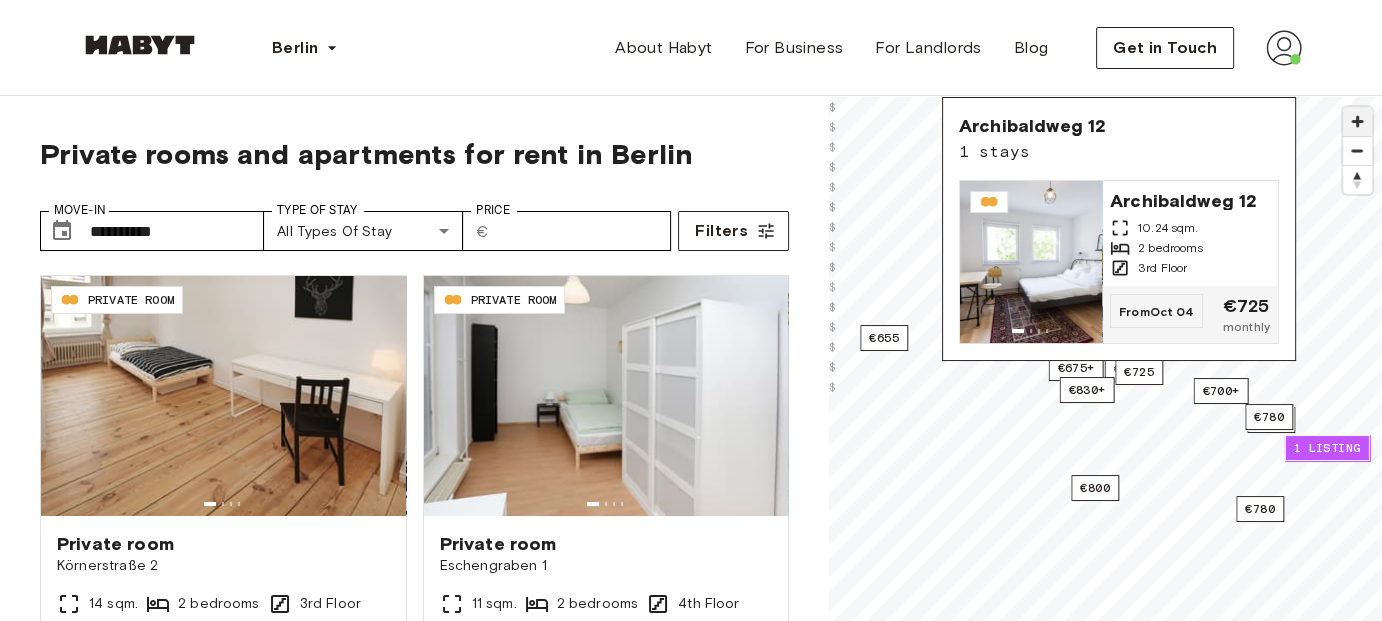 click at bounding box center [1357, 121] 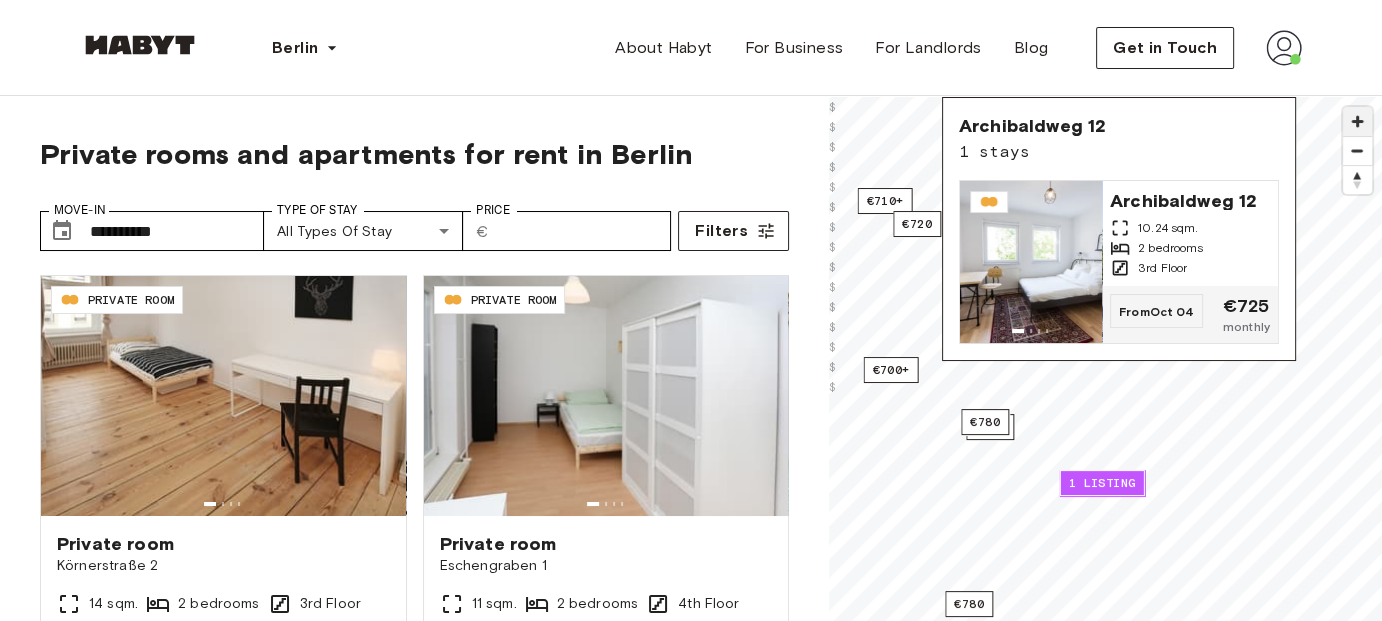 click at bounding box center [1357, 121] 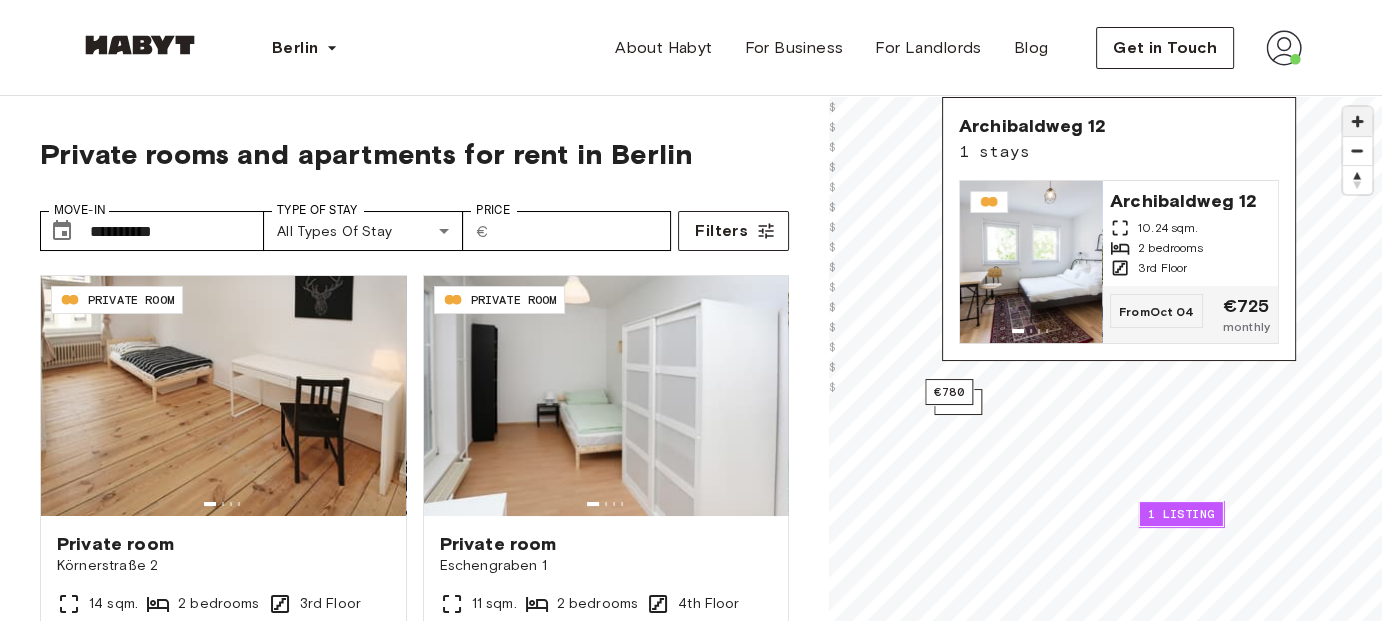 click at bounding box center (1357, 121) 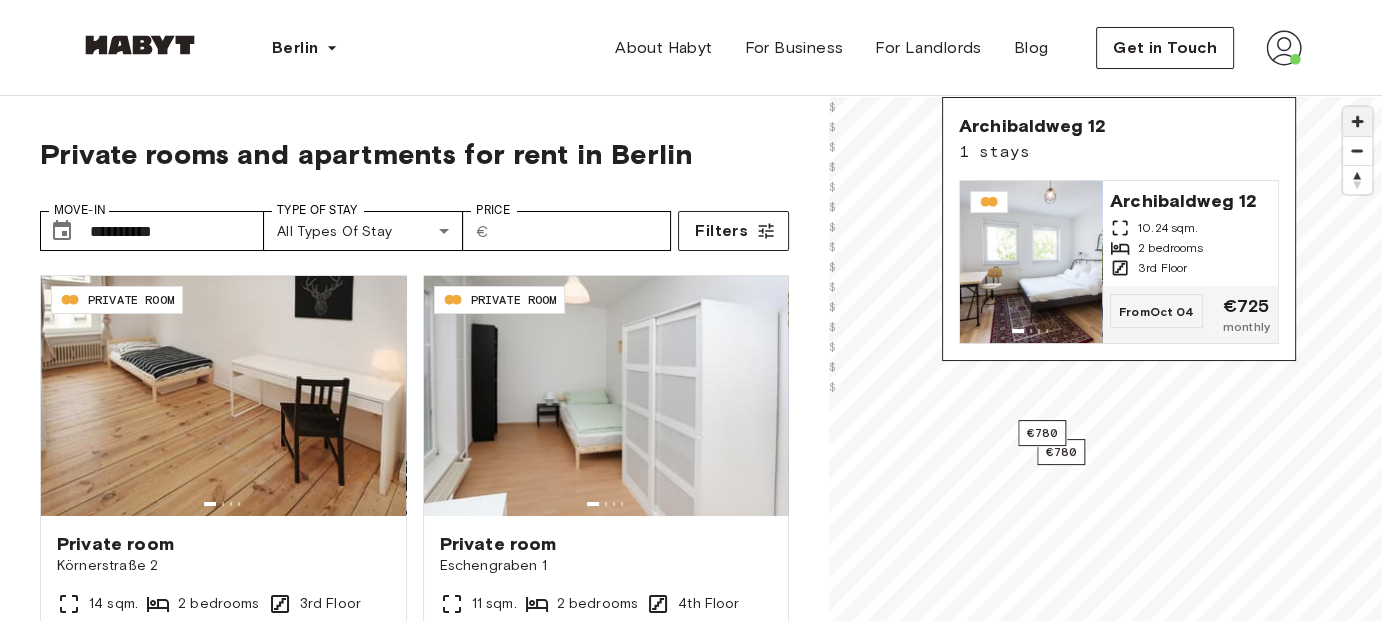 click at bounding box center (1357, 121) 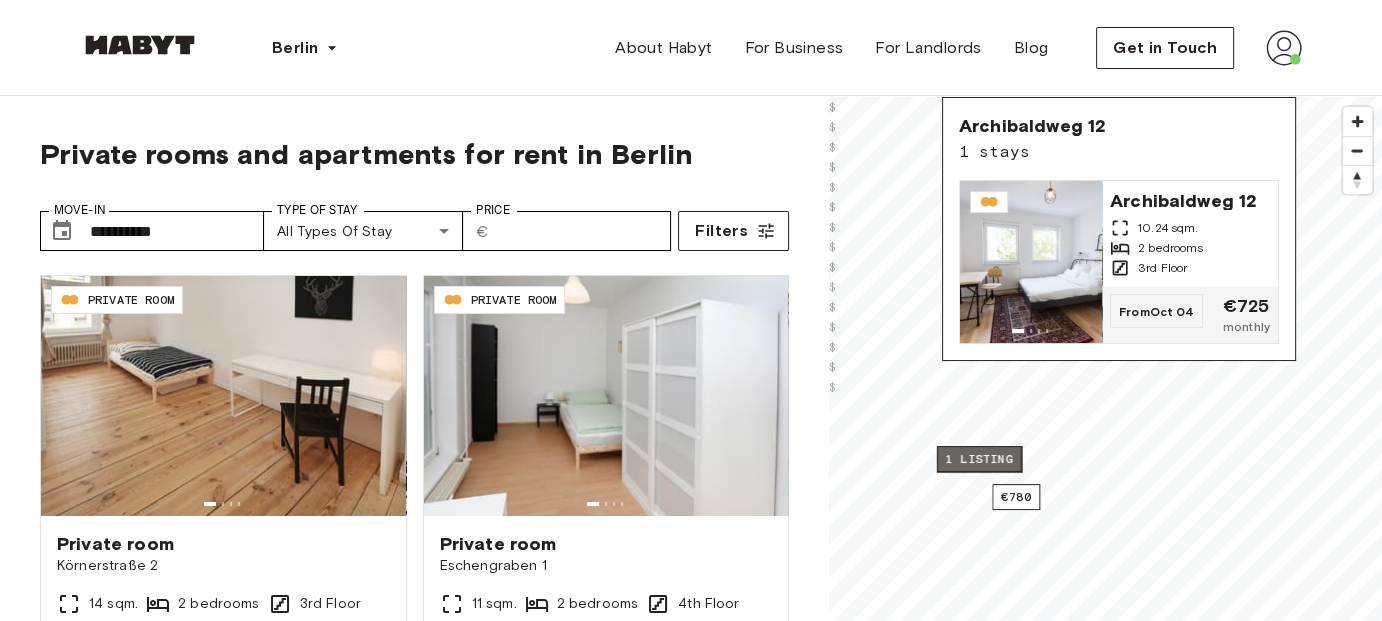 click on "1 listing" at bounding box center [979, 459] 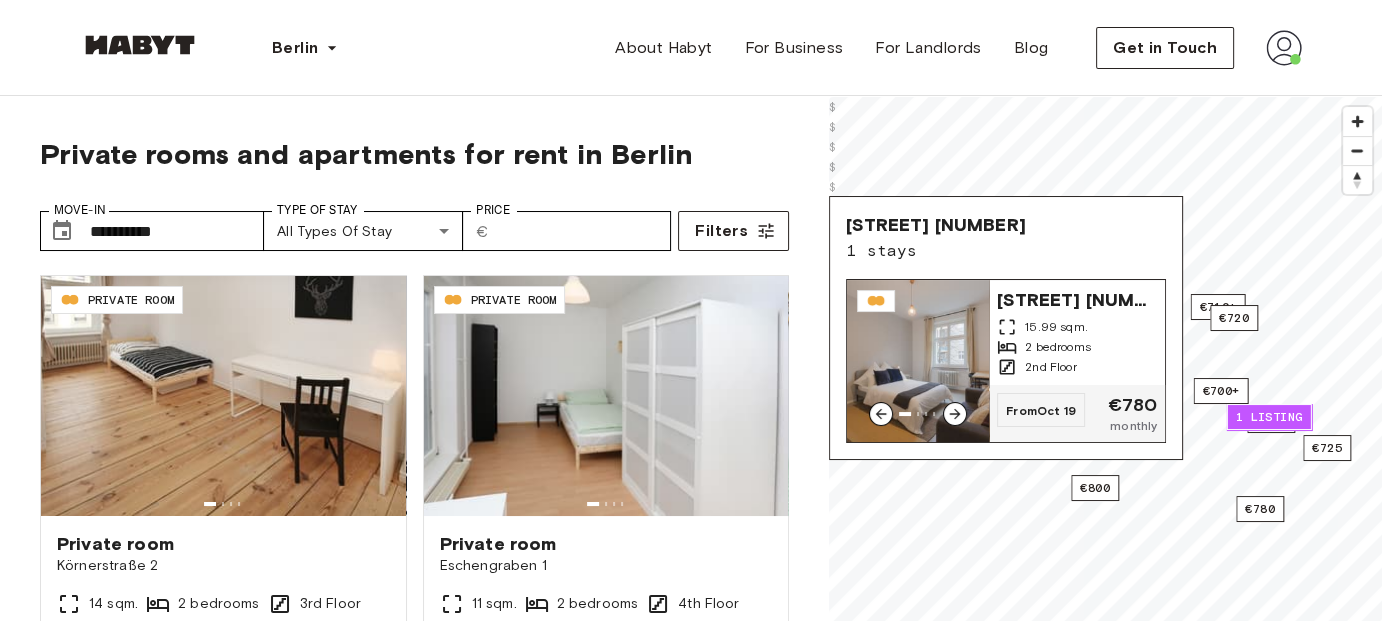 click on "Gubener Straße 53a 15.99 sqm. 2 bedrooms 2nd Floor" at bounding box center [1077, 332] 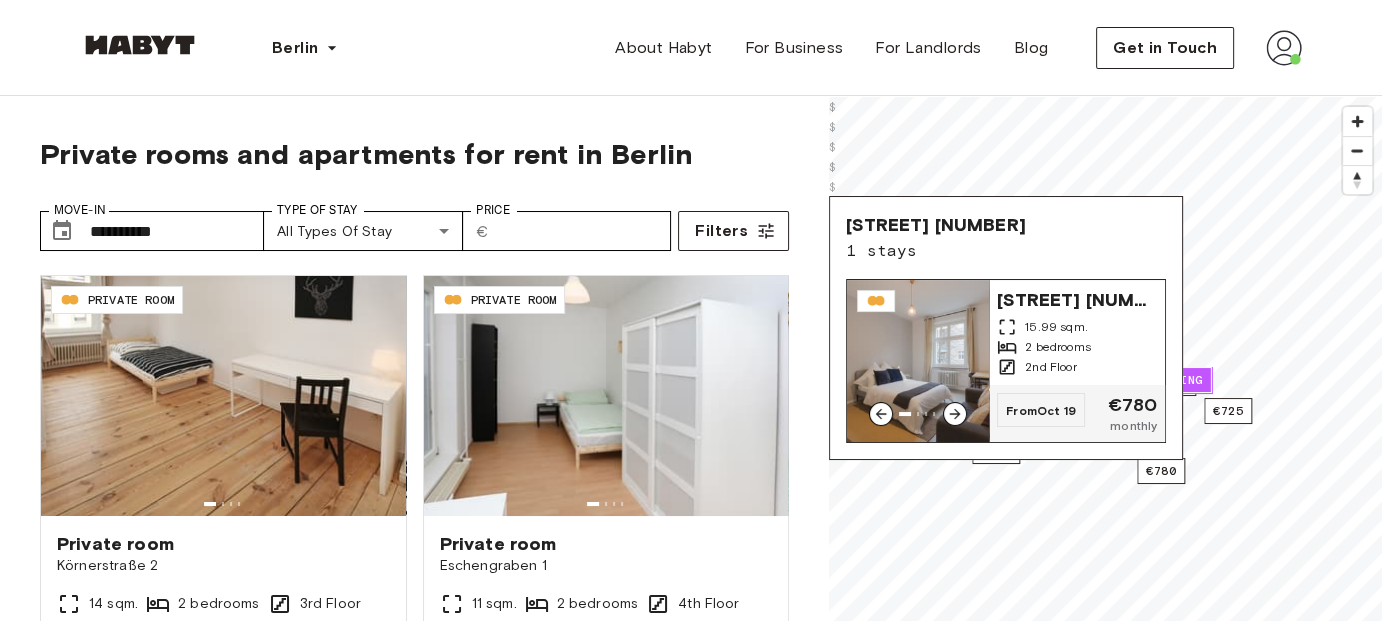 click on "€675+ €655 €710+ €700+ €695+ €720 €700+ €830+ €725 €780 €780 €725 1 listing €800 © Mapbox   © OpenStreetMap   Improve this map $ $ $ $ $ $ $ $ $ $ $ $ $ $ $ Gubener Straße 53a 1 stays Gubener Straße 53a 15.99 sqm. 2 bedrooms 2nd Floor From  Oct 19 €780 monthly" at bounding box center [1105, 407] 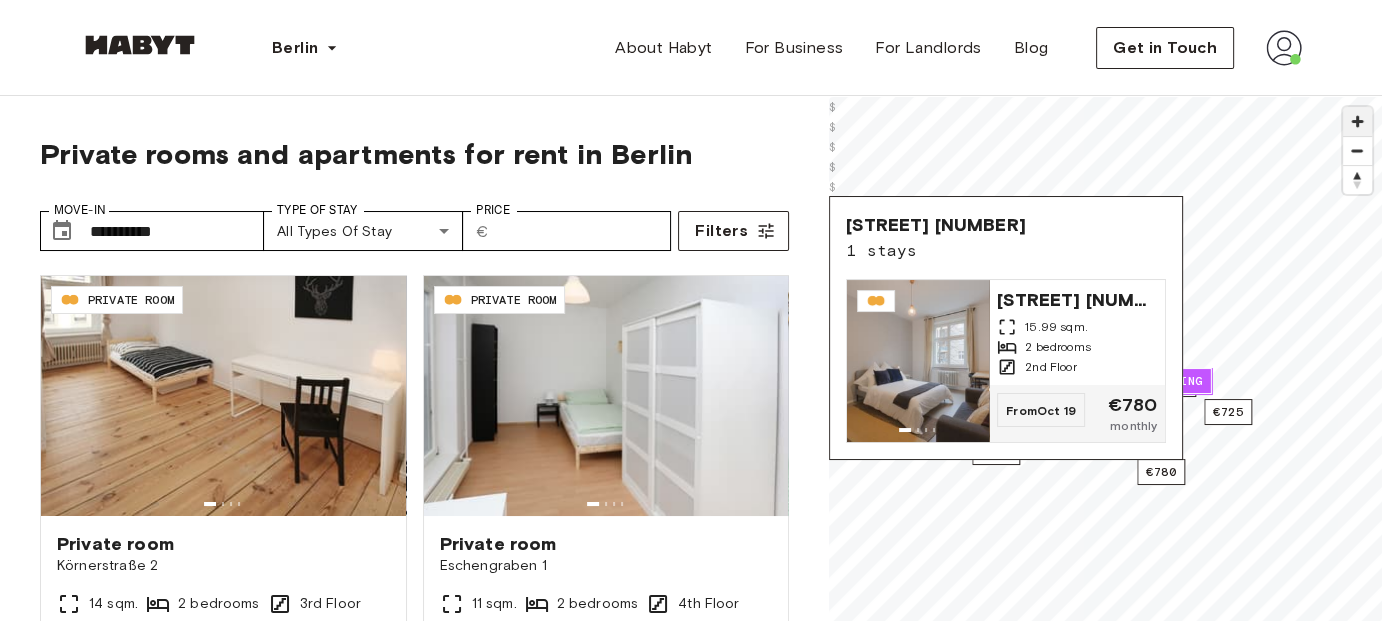 click at bounding box center (1357, 121) 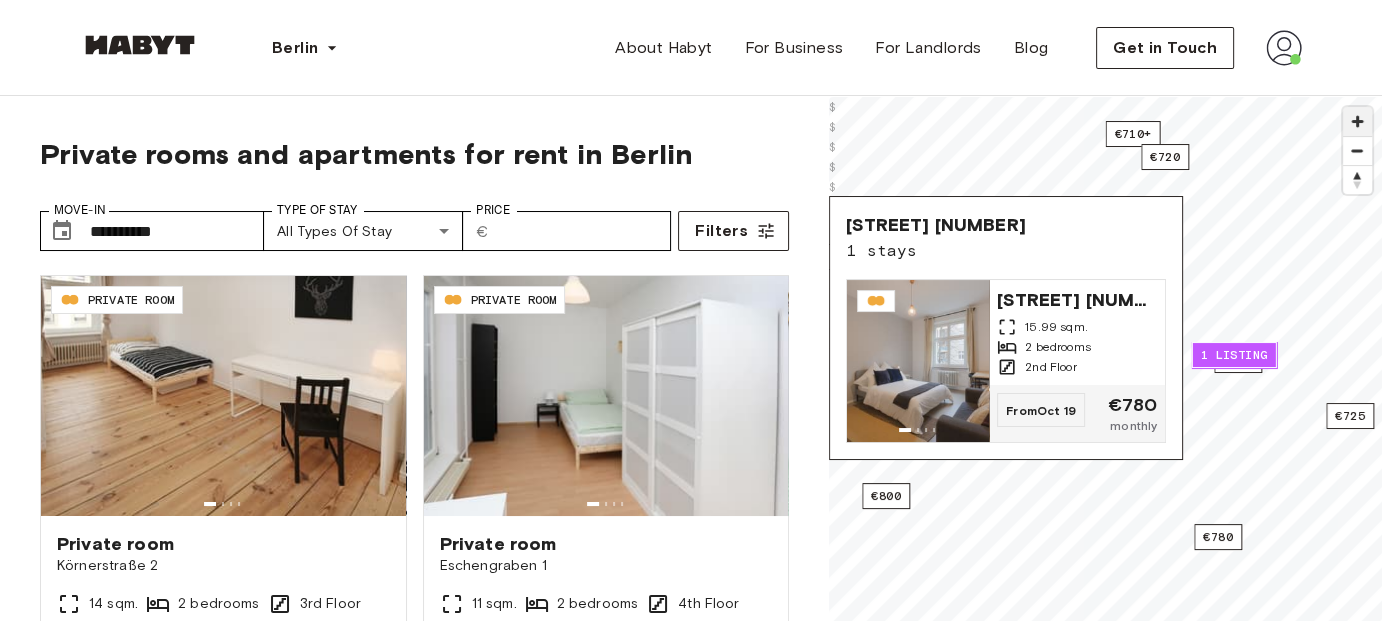 click at bounding box center (1357, 121) 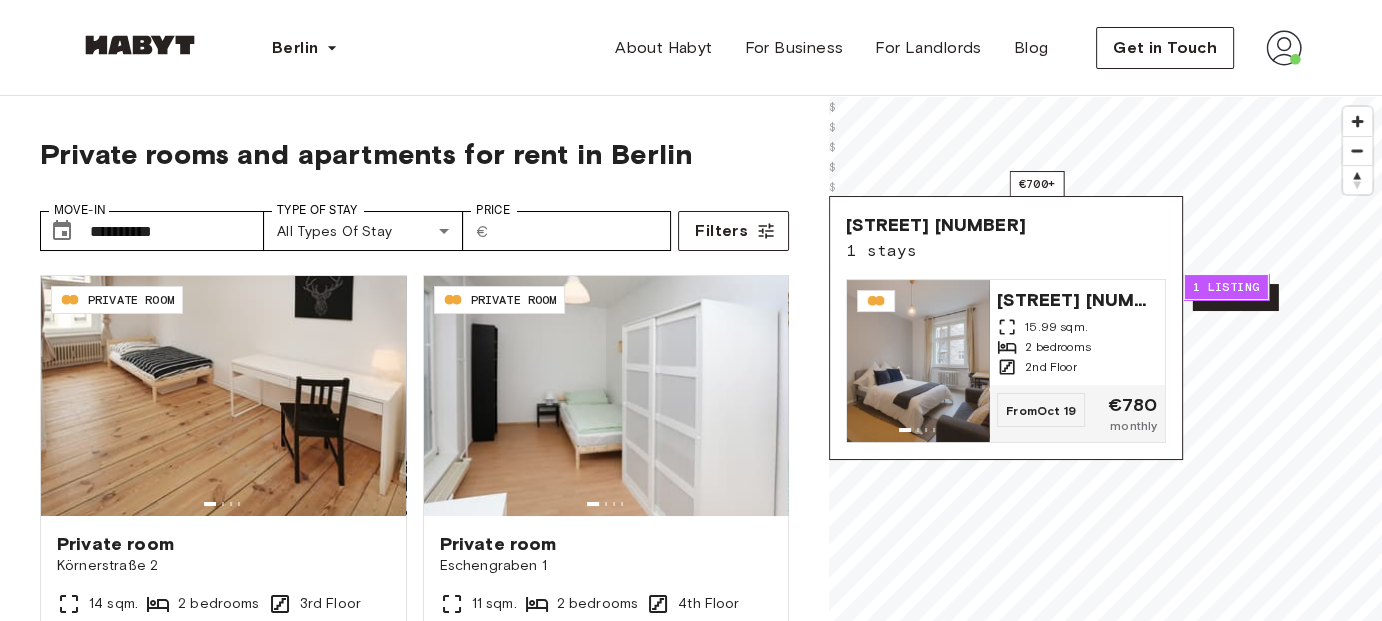 click on "1 listing" at bounding box center (1235, 297) 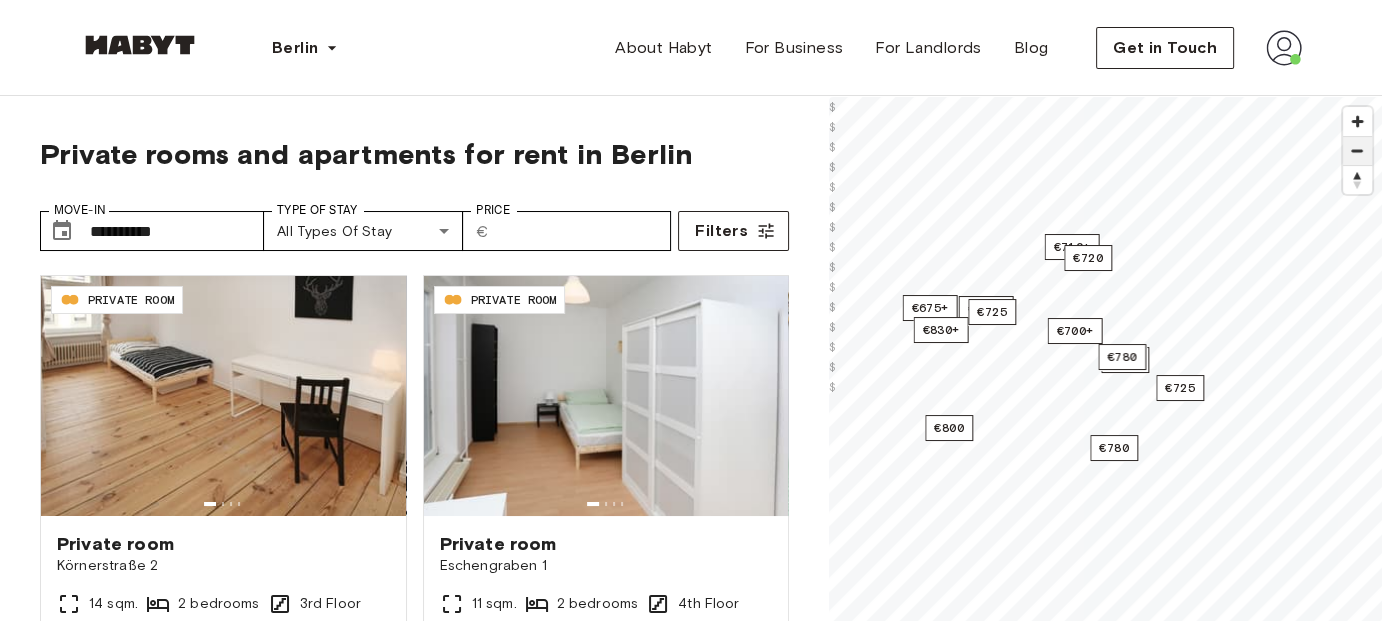 click at bounding box center [1357, 151] 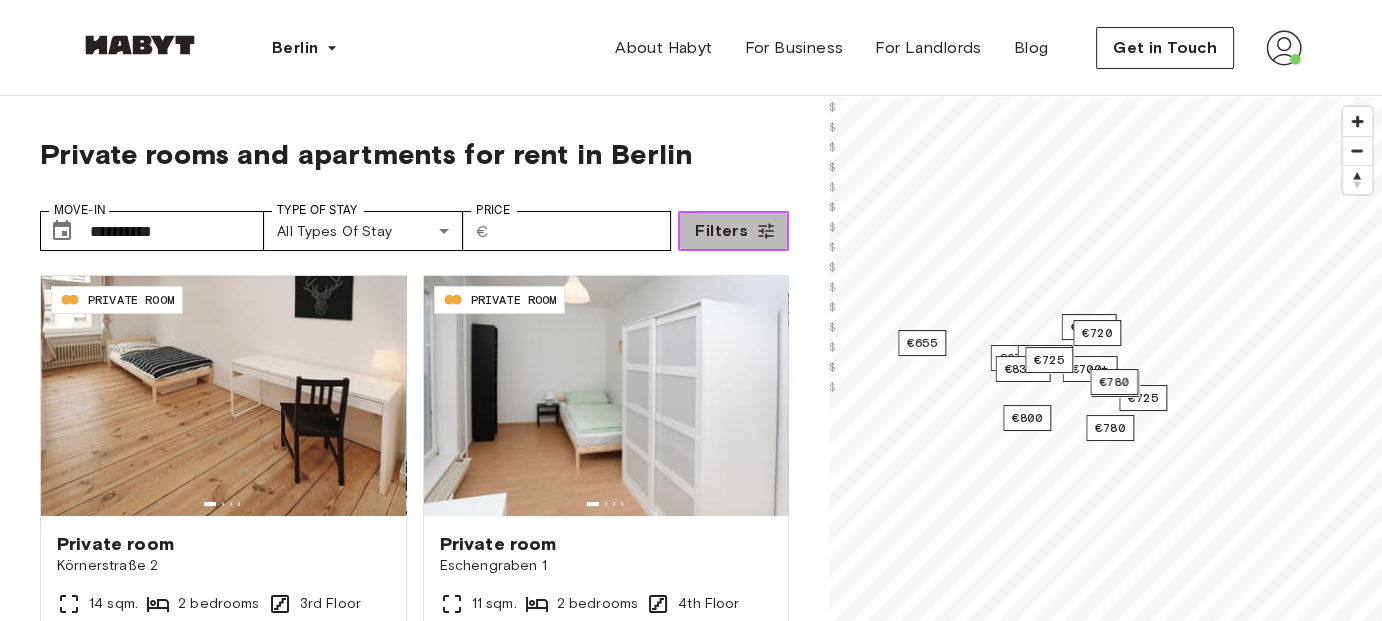 click 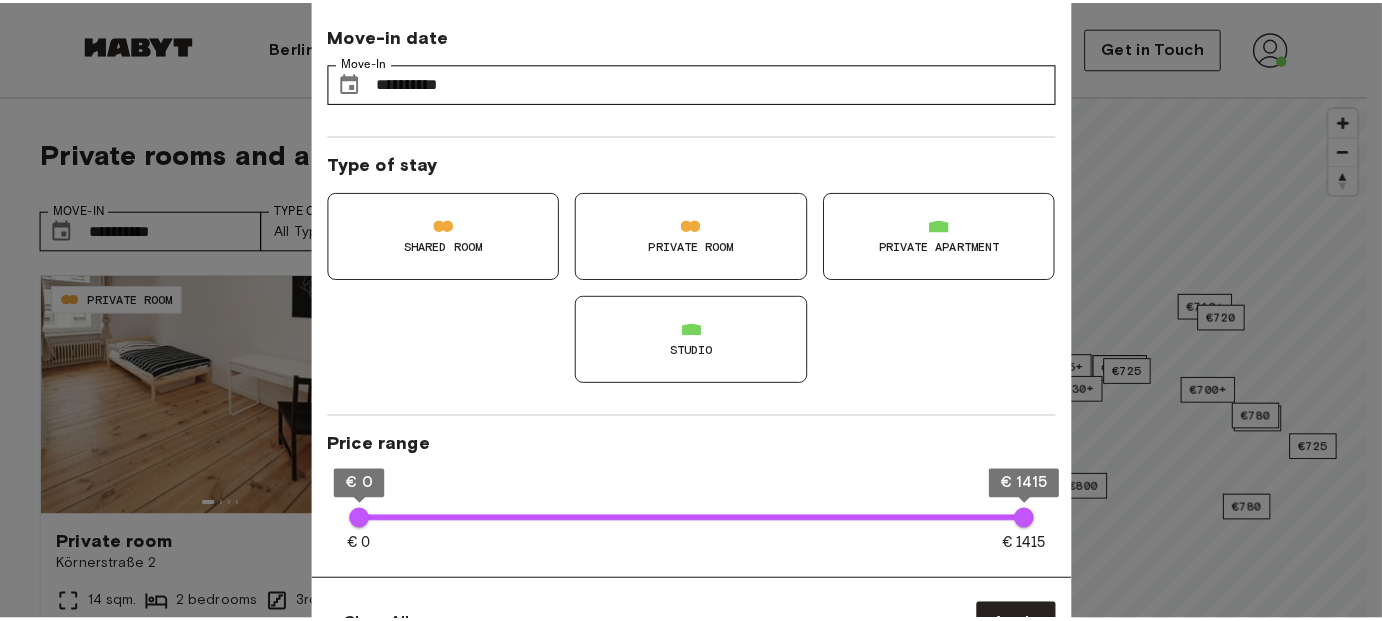 scroll, scrollTop: 300, scrollLeft: 0, axis: vertical 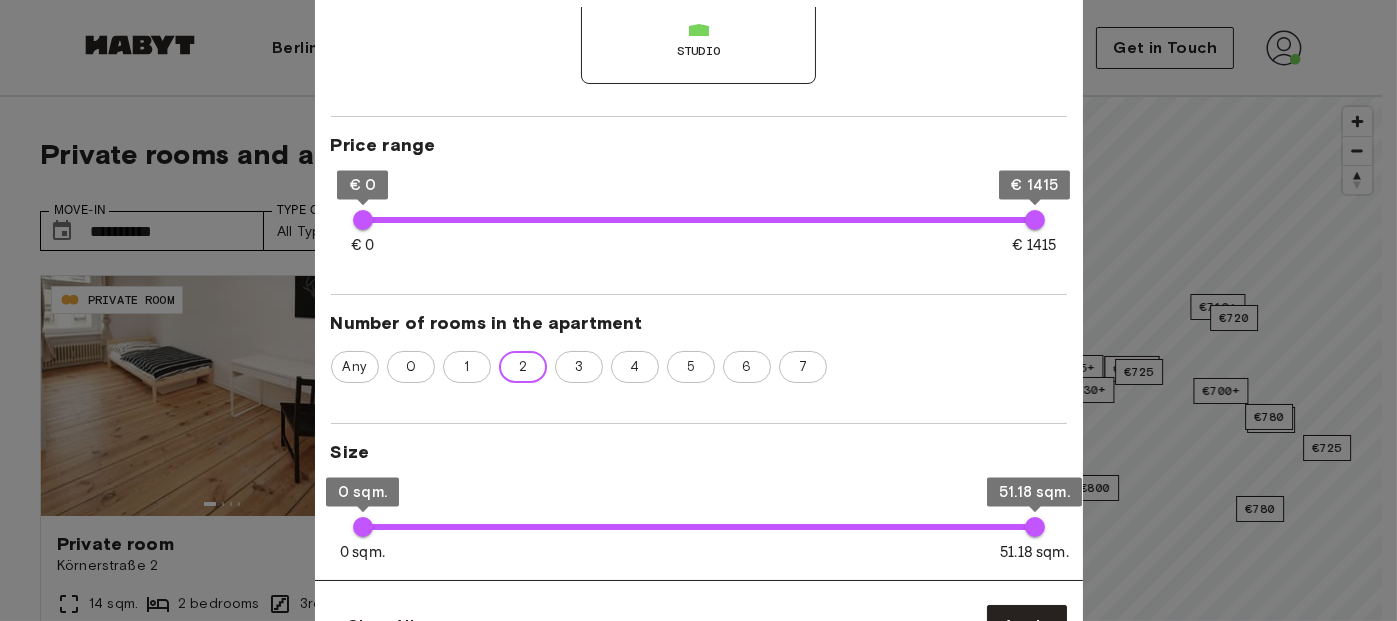 type on "**" 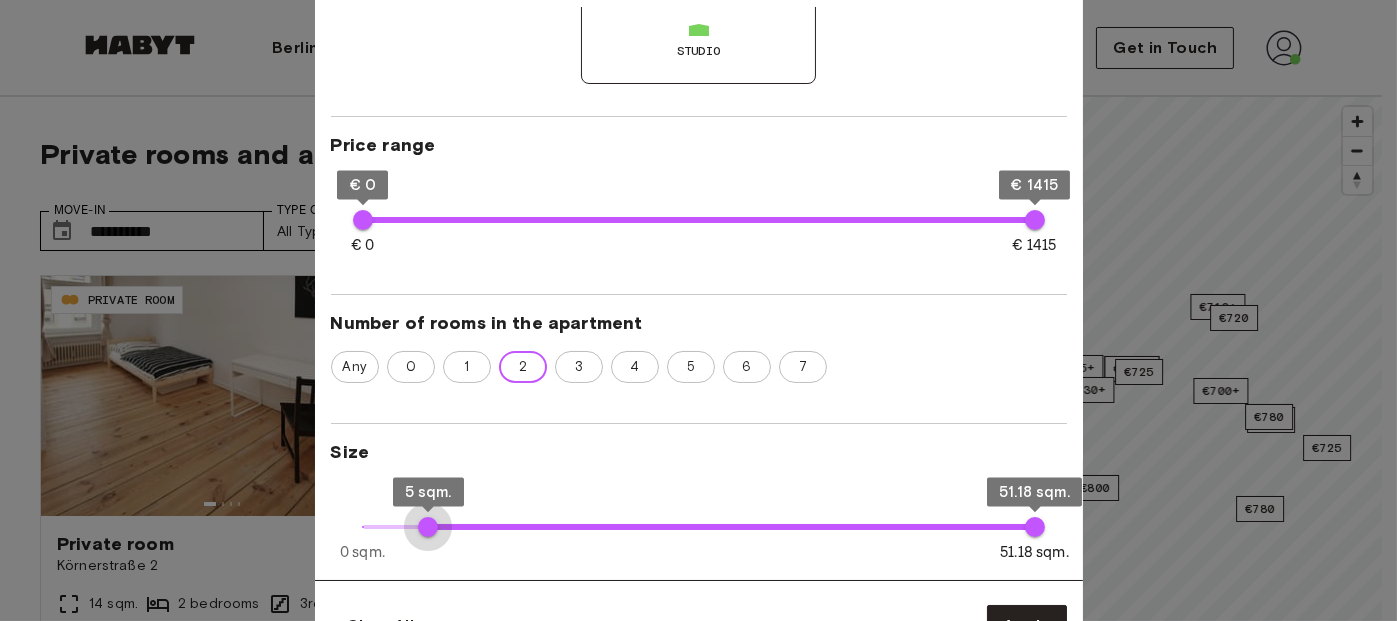 type on "*" 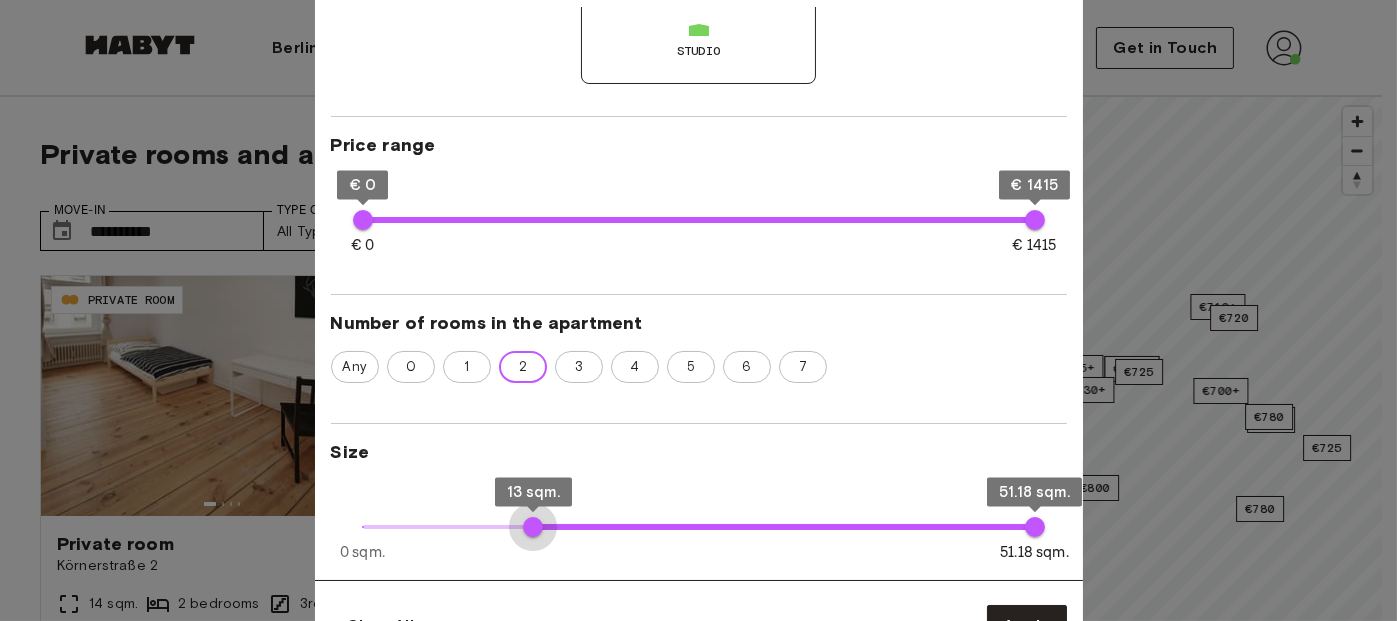 type on "**" 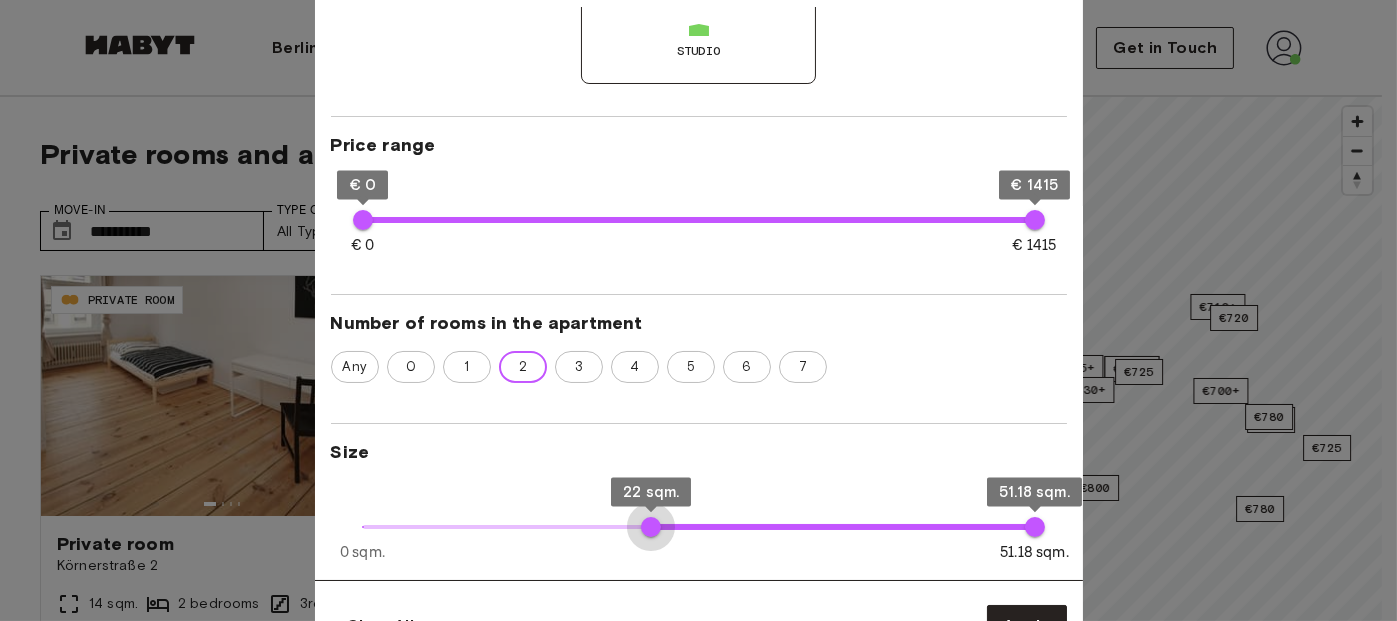 type on "**" 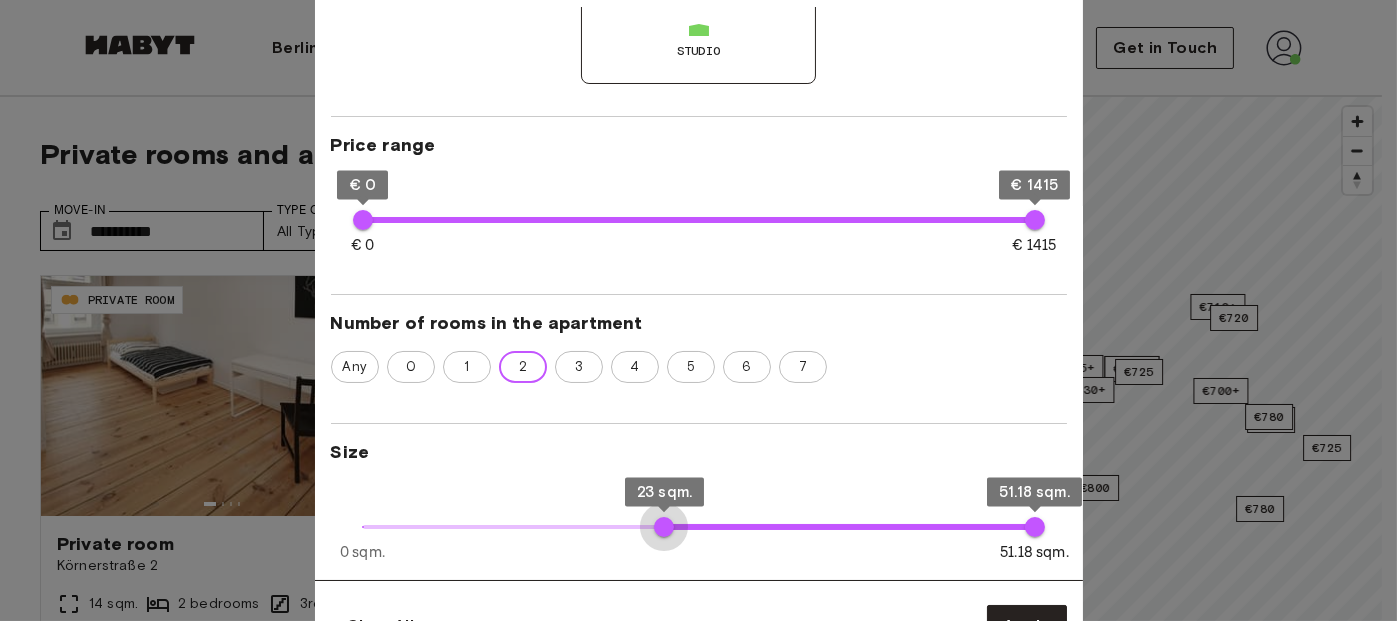 type on "**" 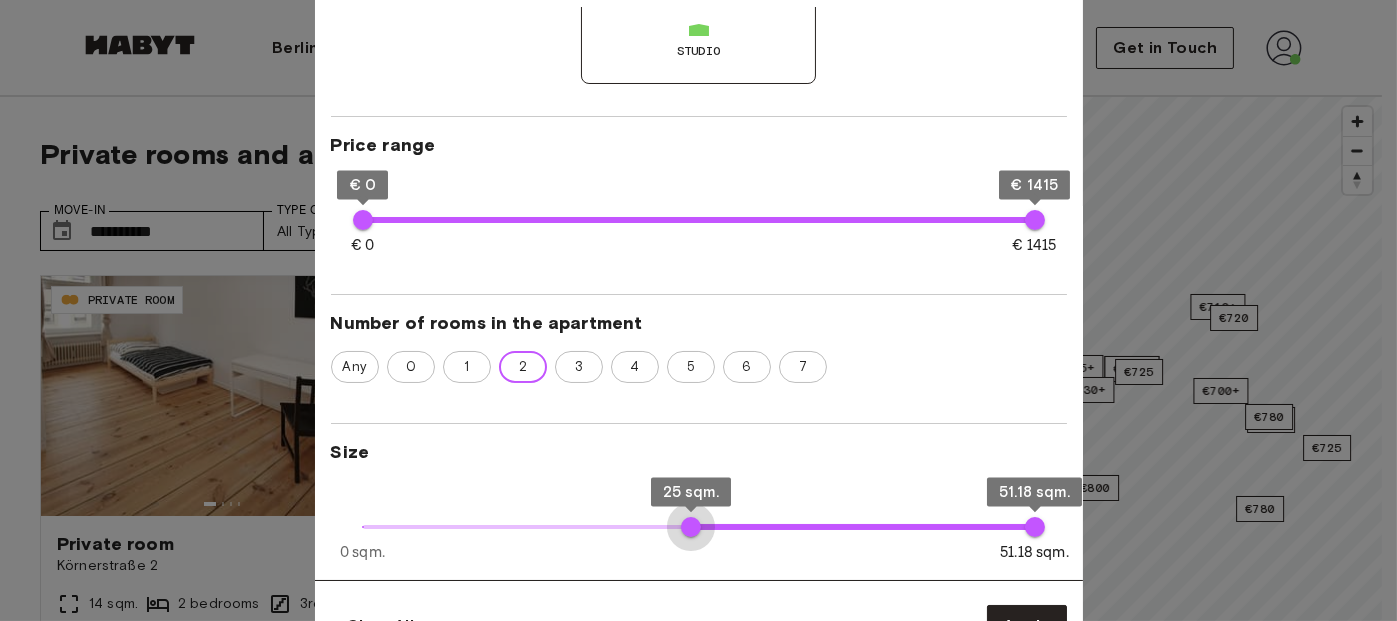 type on "**" 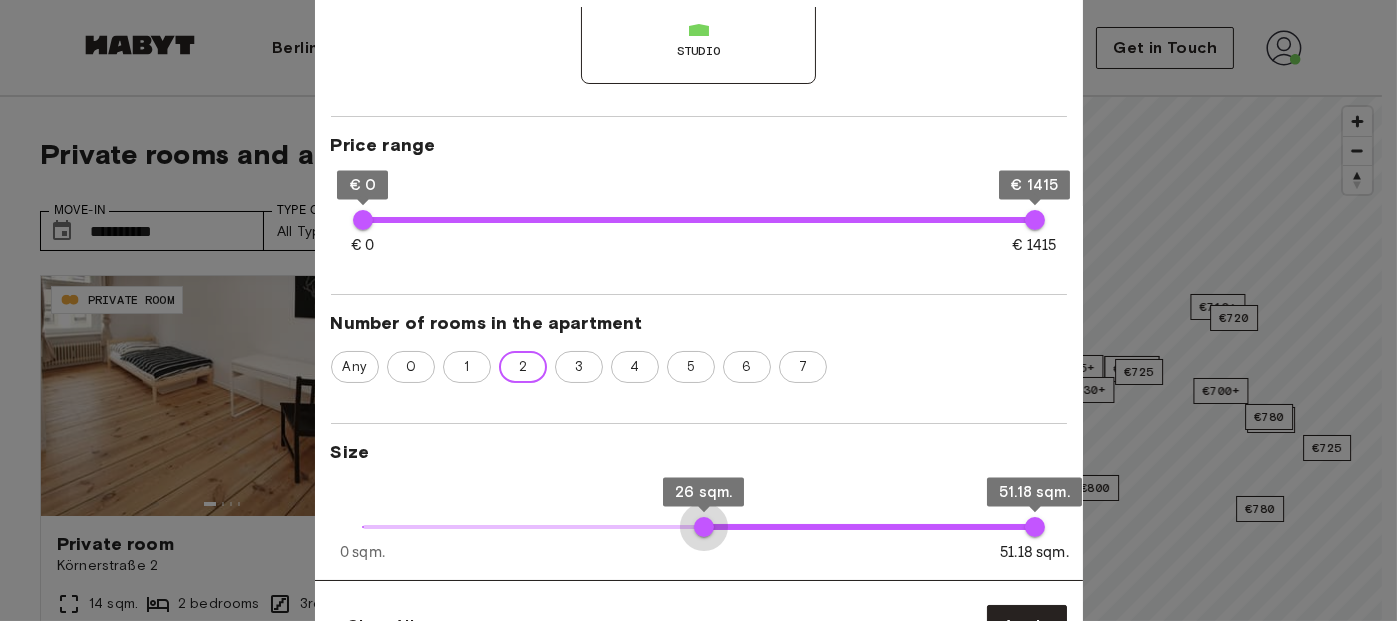 drag, startPoint x: 362, startPoint y: 526, endPoint x: 714, endPoint y: 517, distance: 352.11505 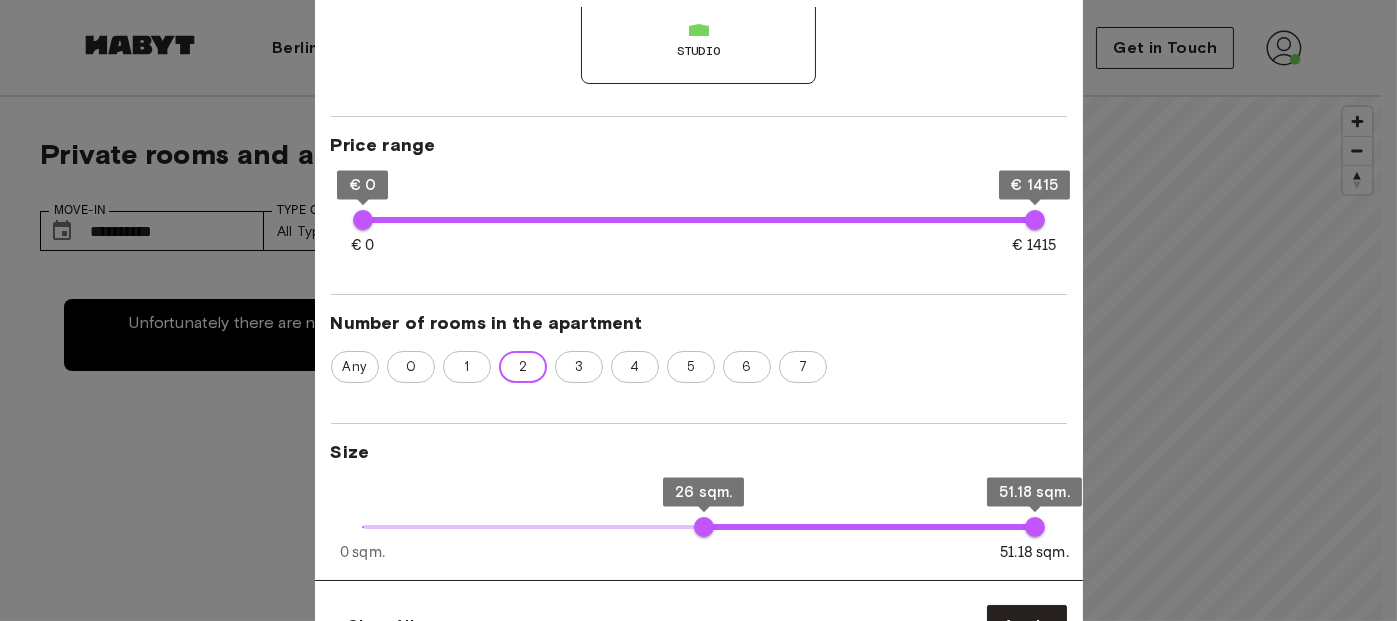 type on "**" 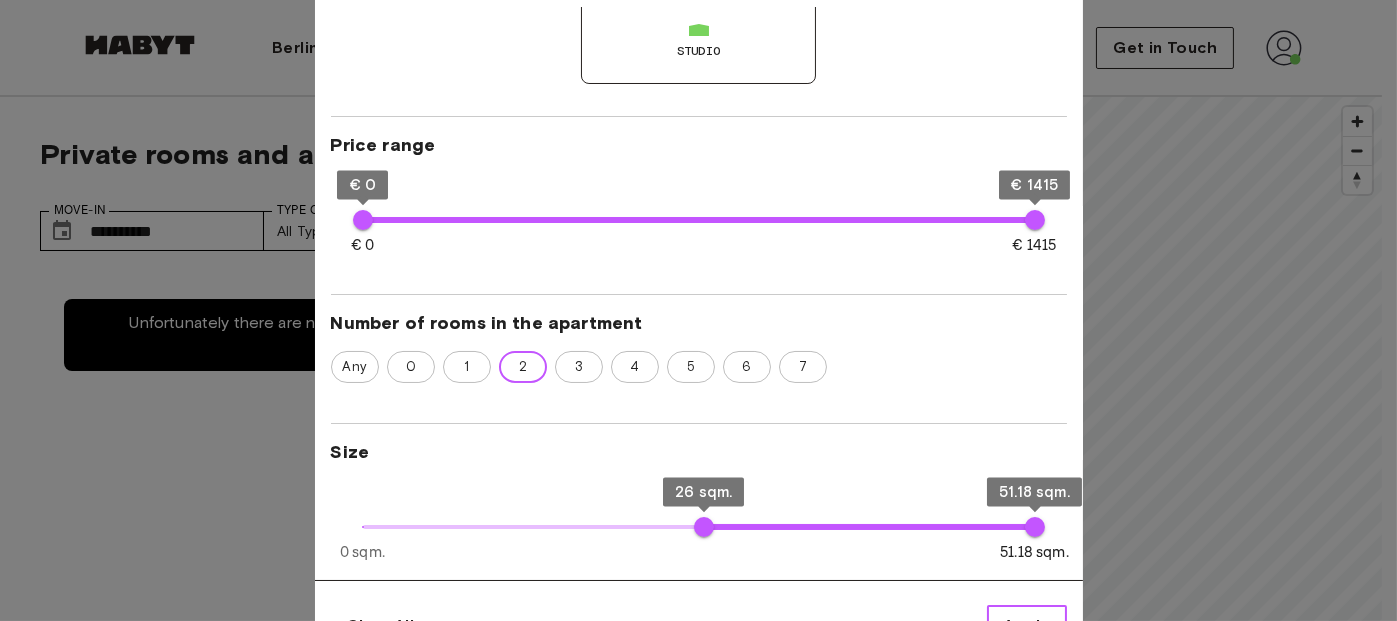 click on "Apply" at bounding box center (1027, 626) 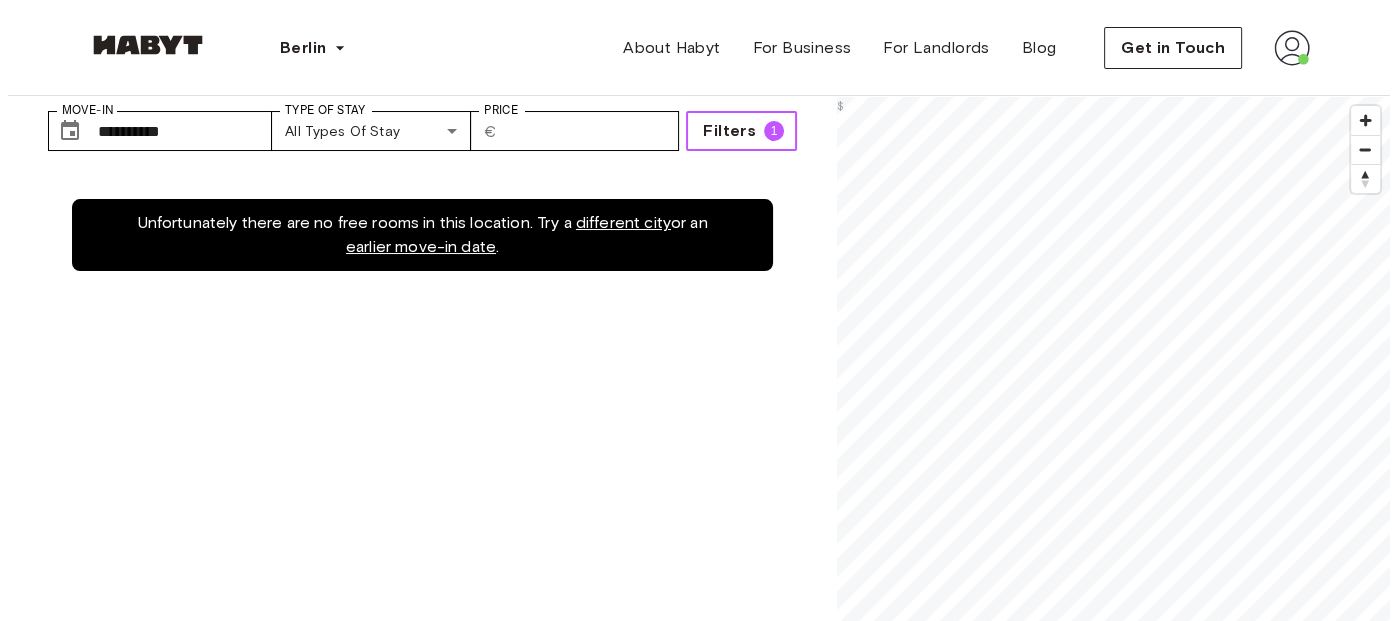scroll, scrollTop: 0, scrollLeft: 0, axis: both 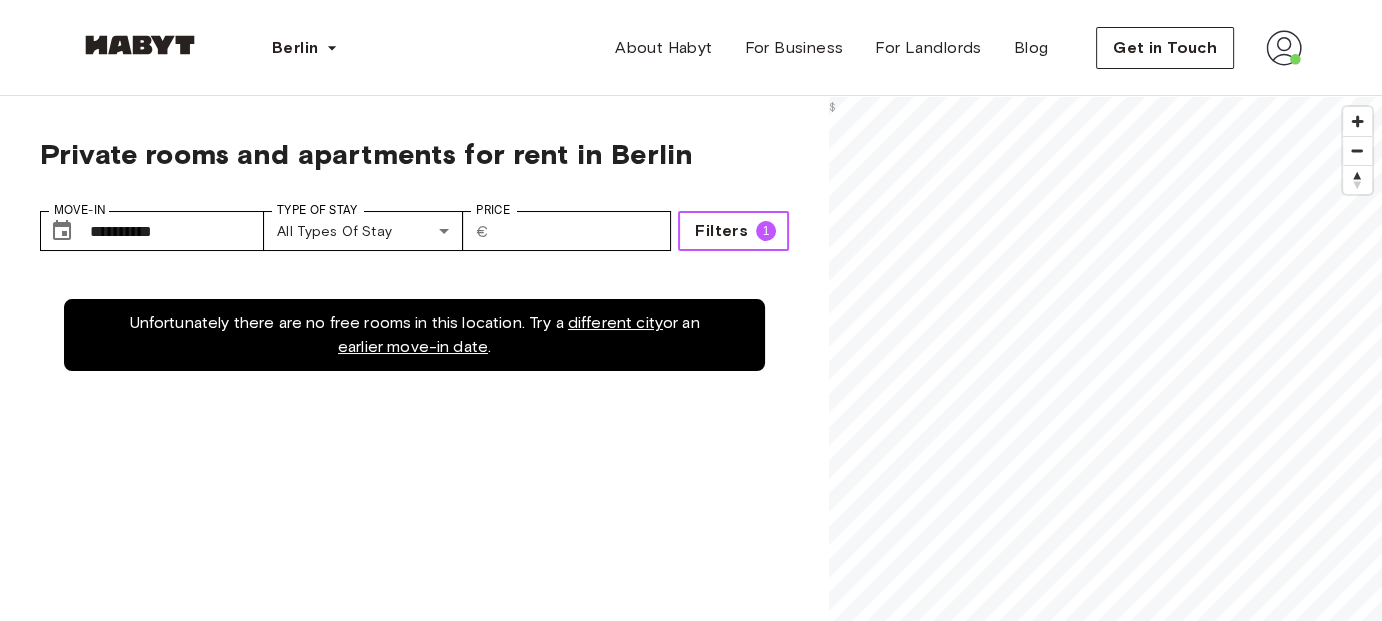 click on "Filters" at bounding box center (721, 231) 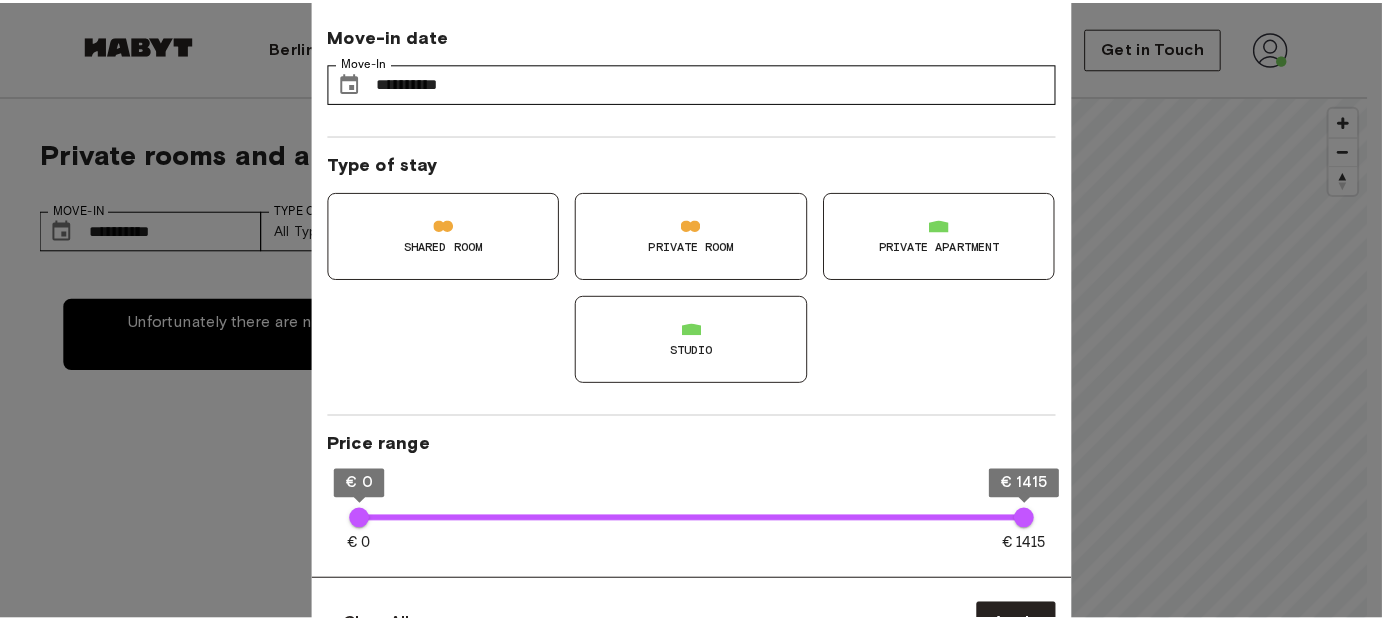 scroll, scrollTop: 400, scrollLeft: 0, axis: vertical 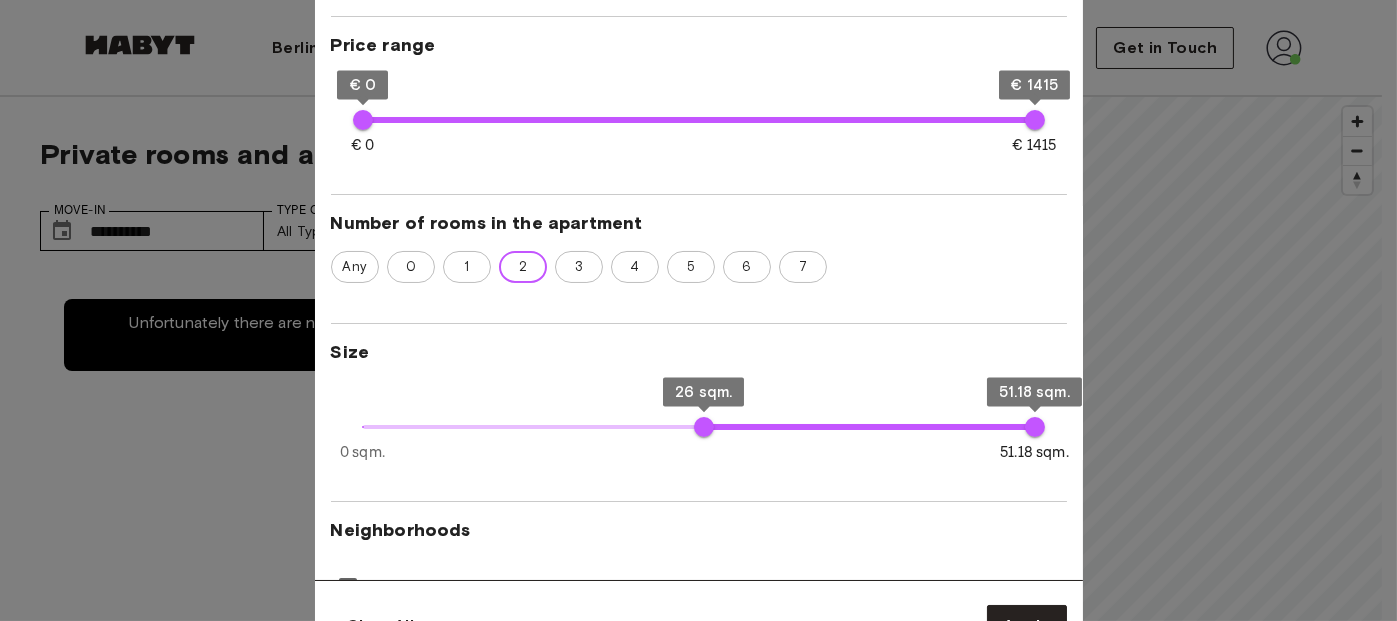type on "**" 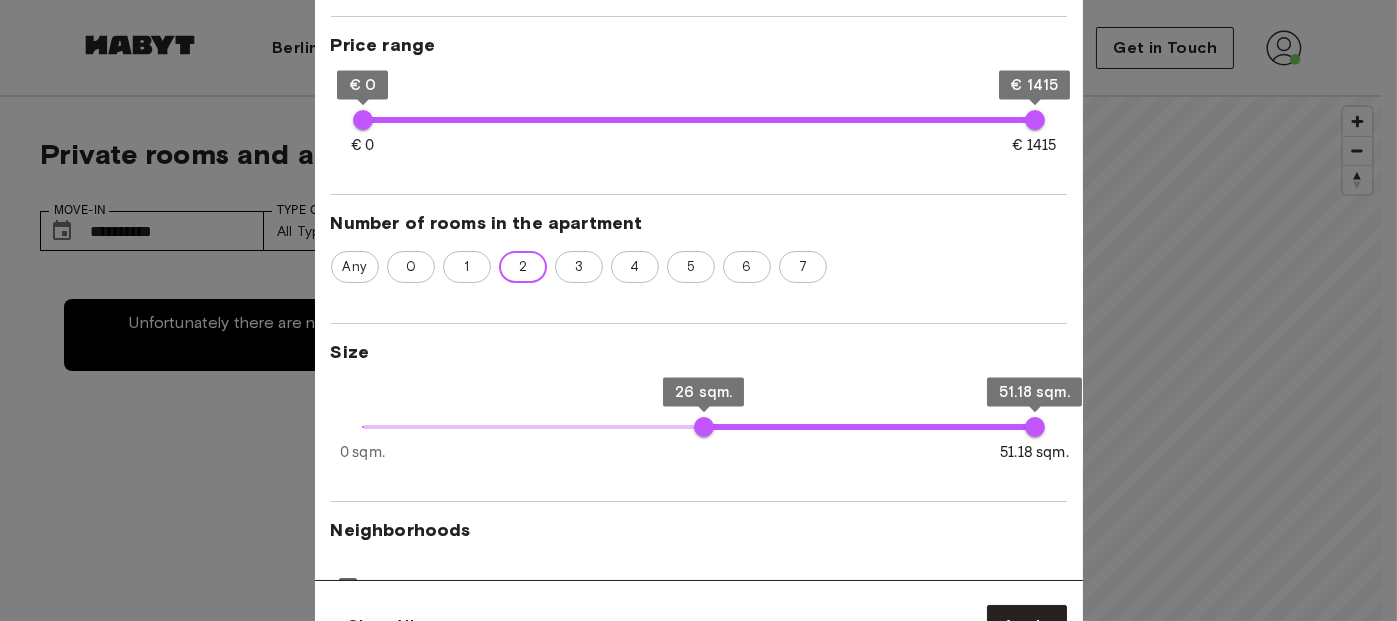 type on "**" 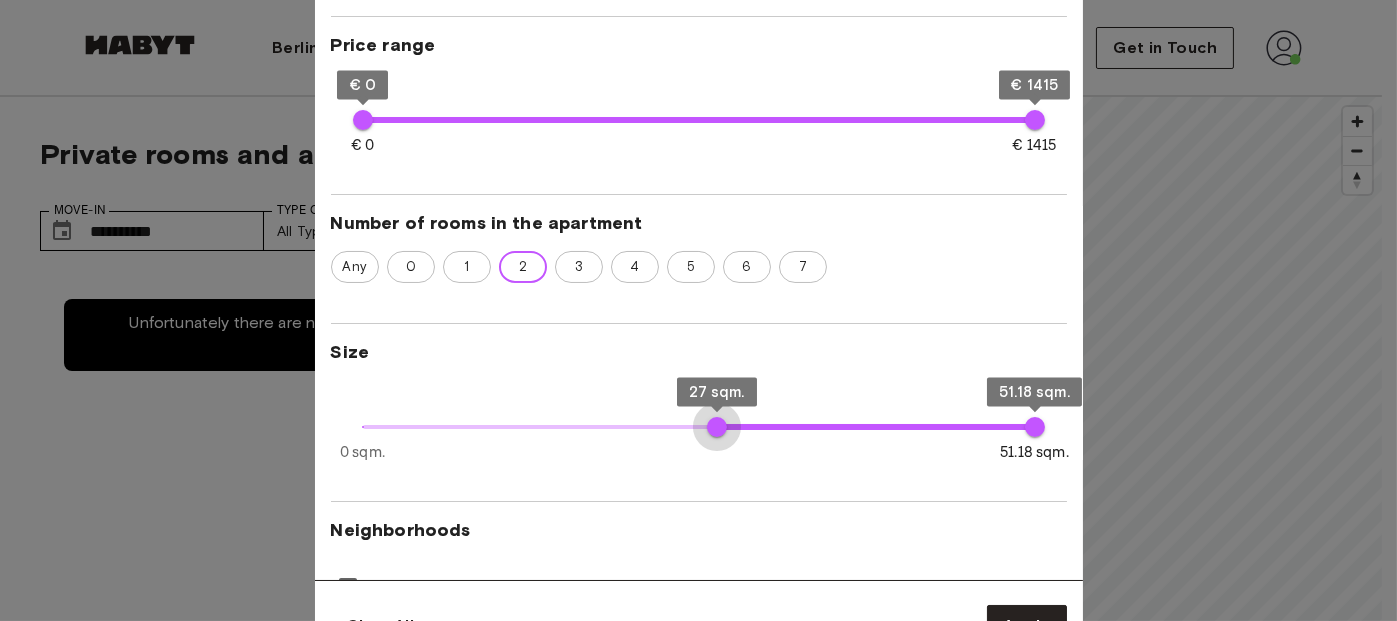 type on "**" 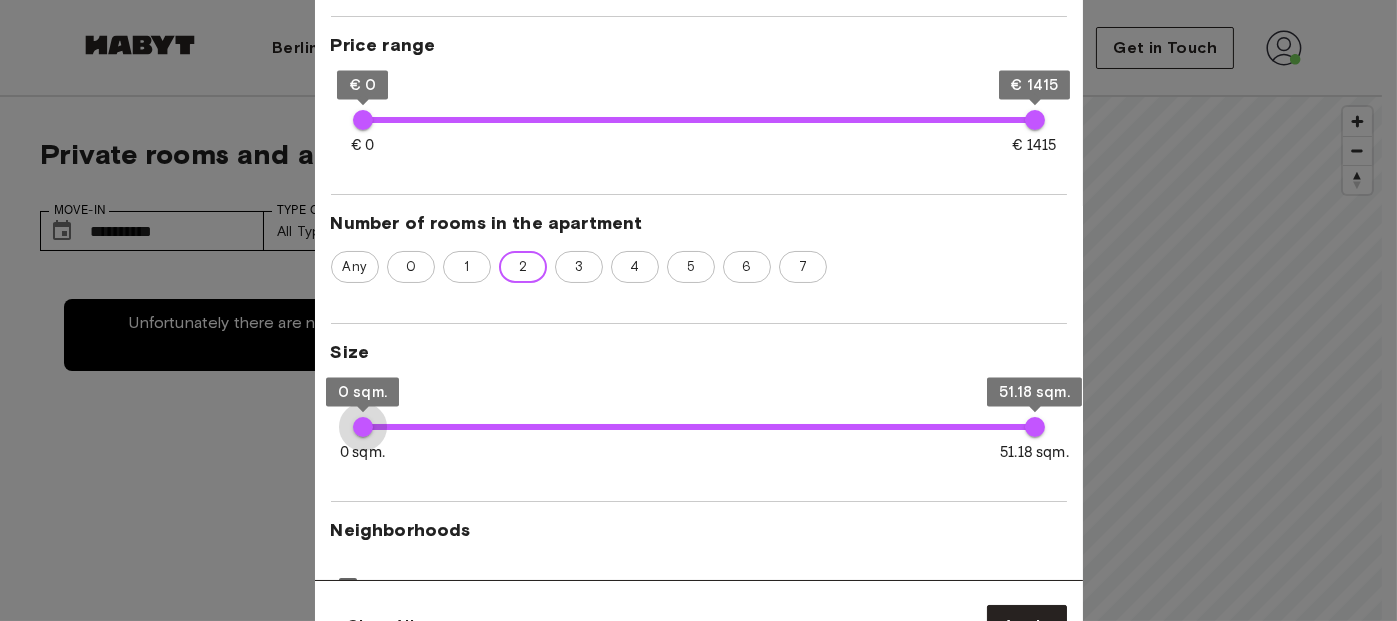 type on "*" 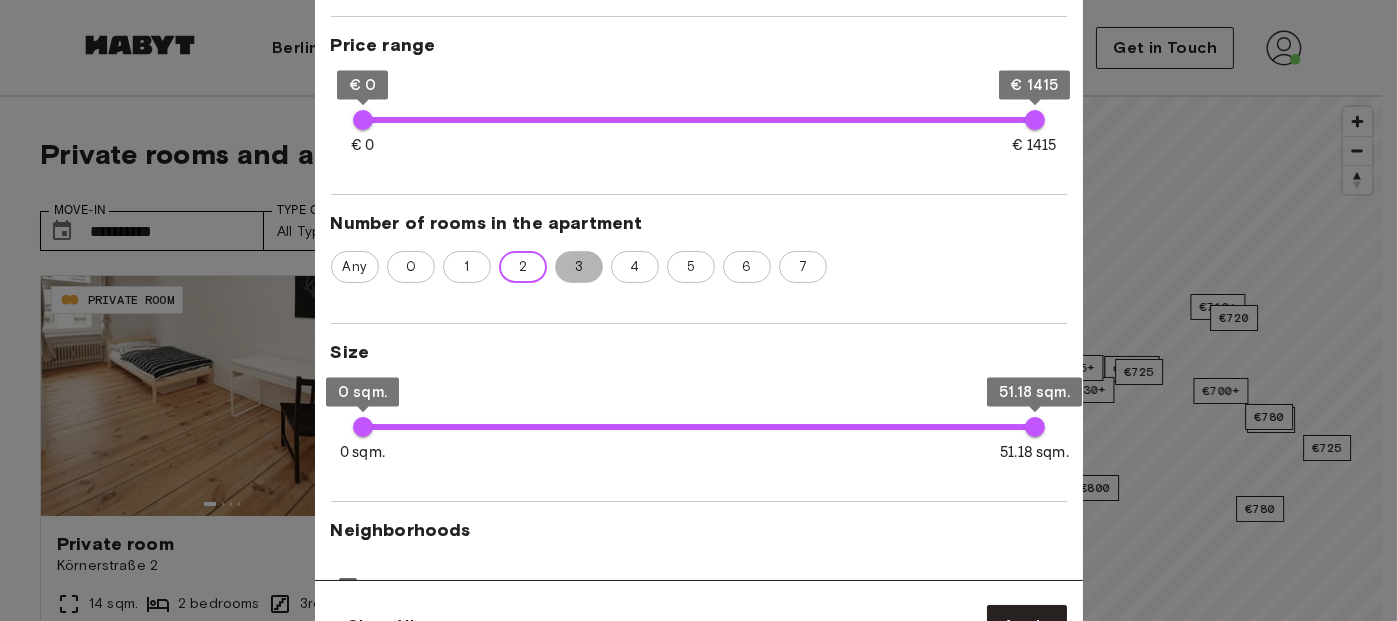 click on "3" at bounding box center (579, 267) 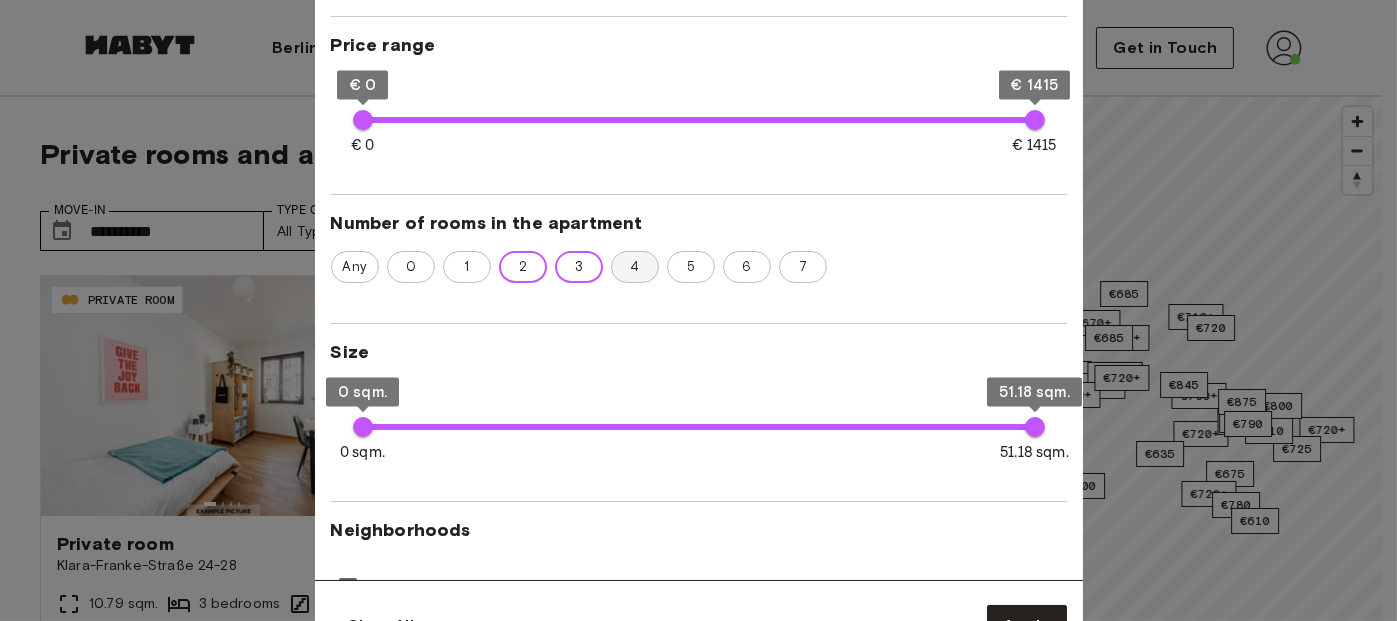 click on "4" at bounding box center [634, 267] 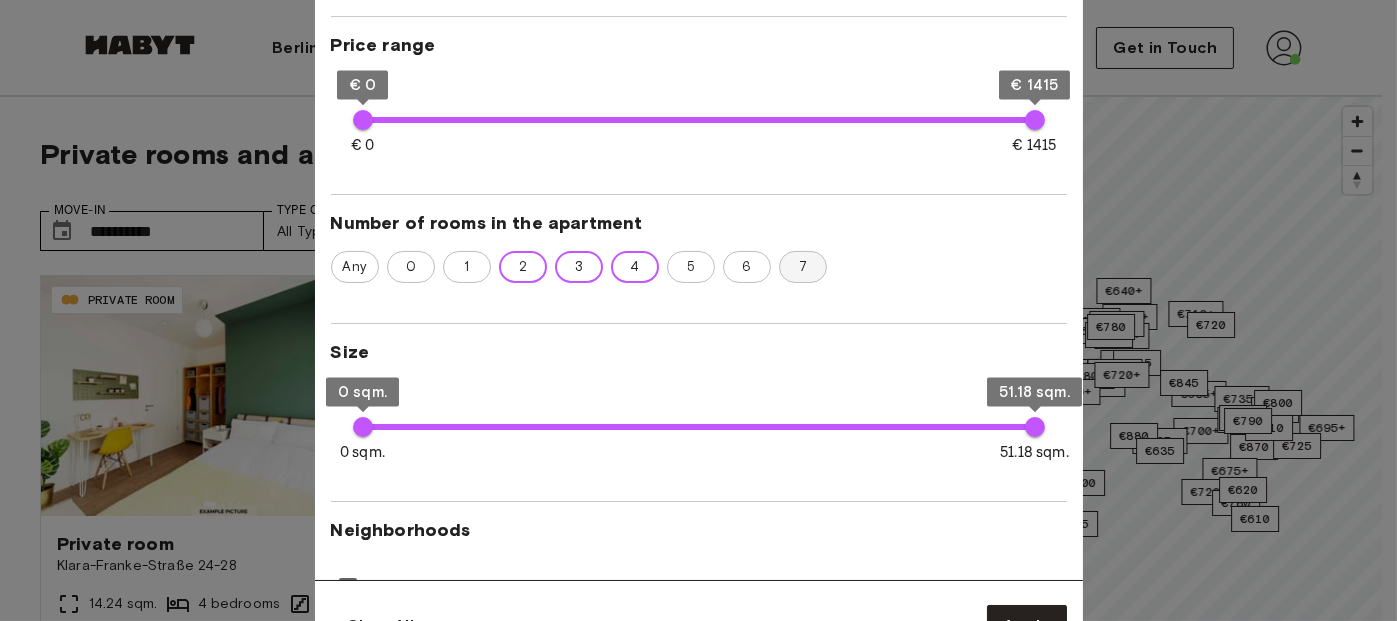 click on "7" at bounding box center (803, 267) 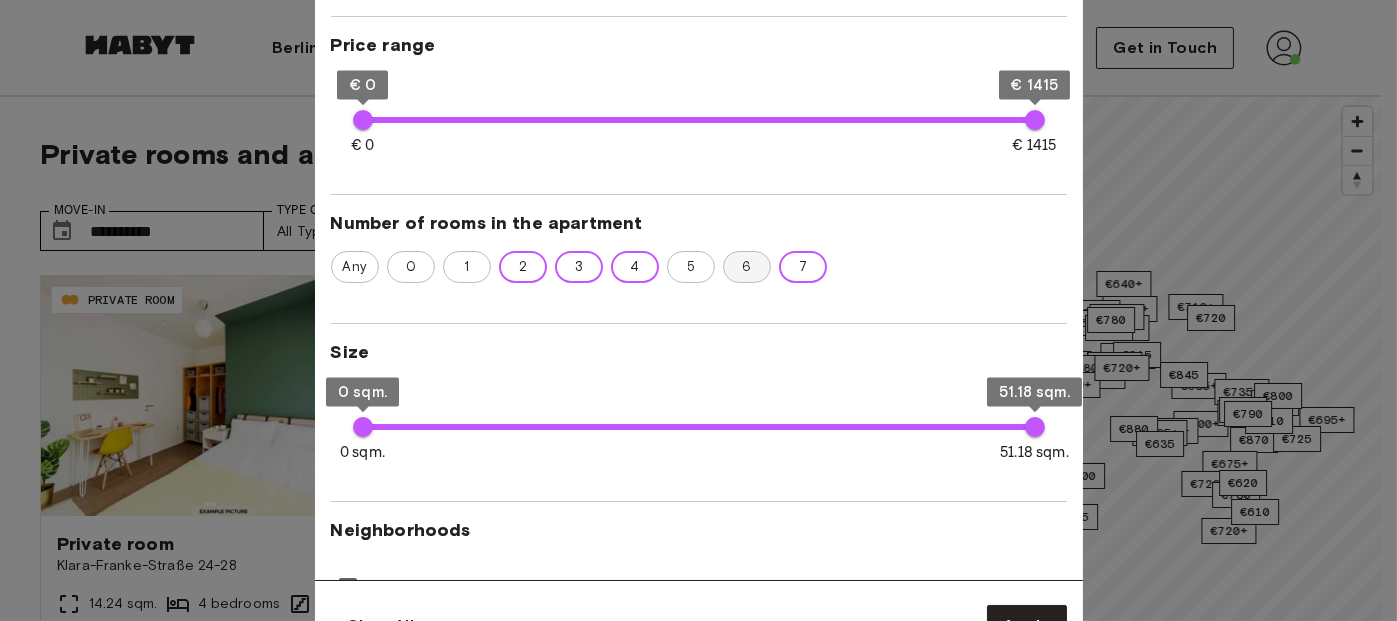 click on "6" at bounding box center (746, 267) 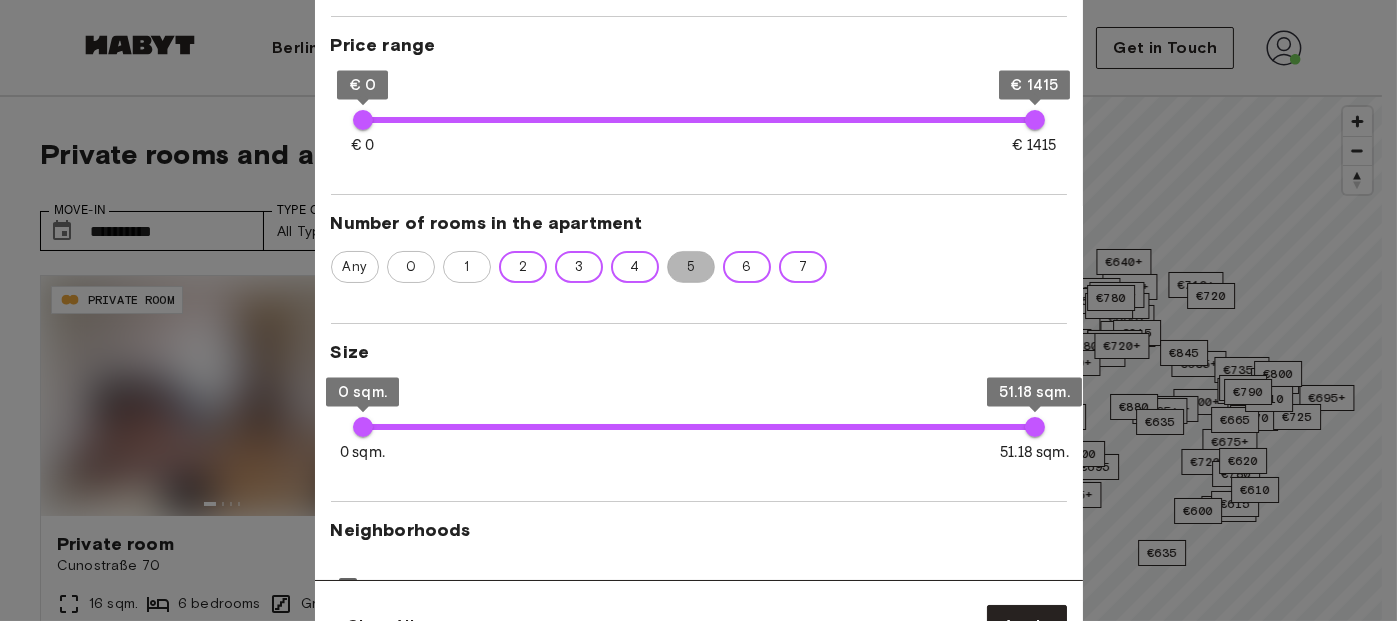 click on "5" at bounding box center [691, 267] 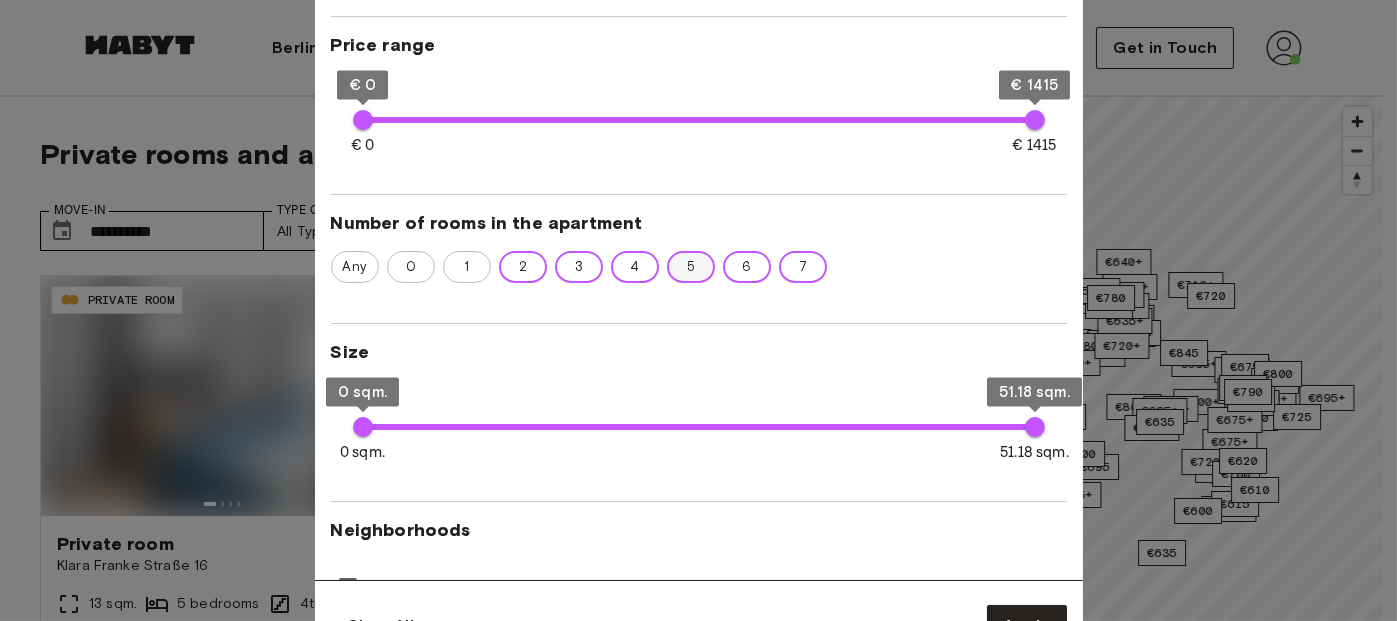 type on "**" 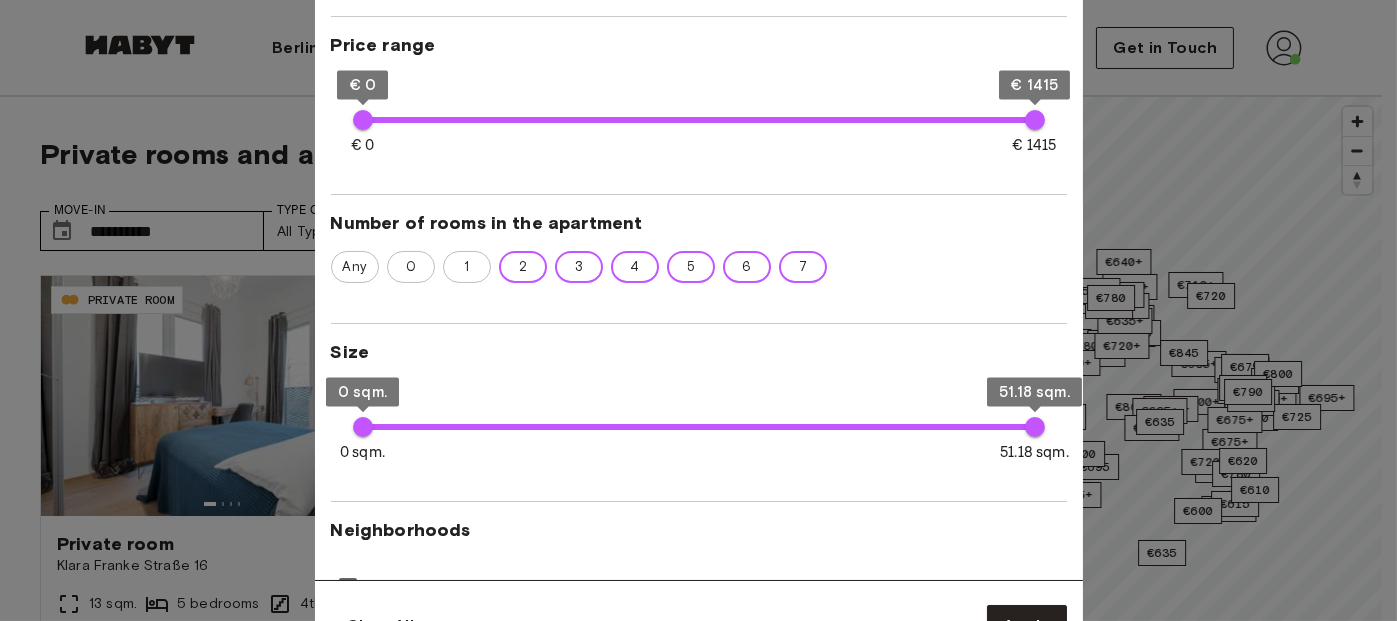 click at bounding box center (698, 310) 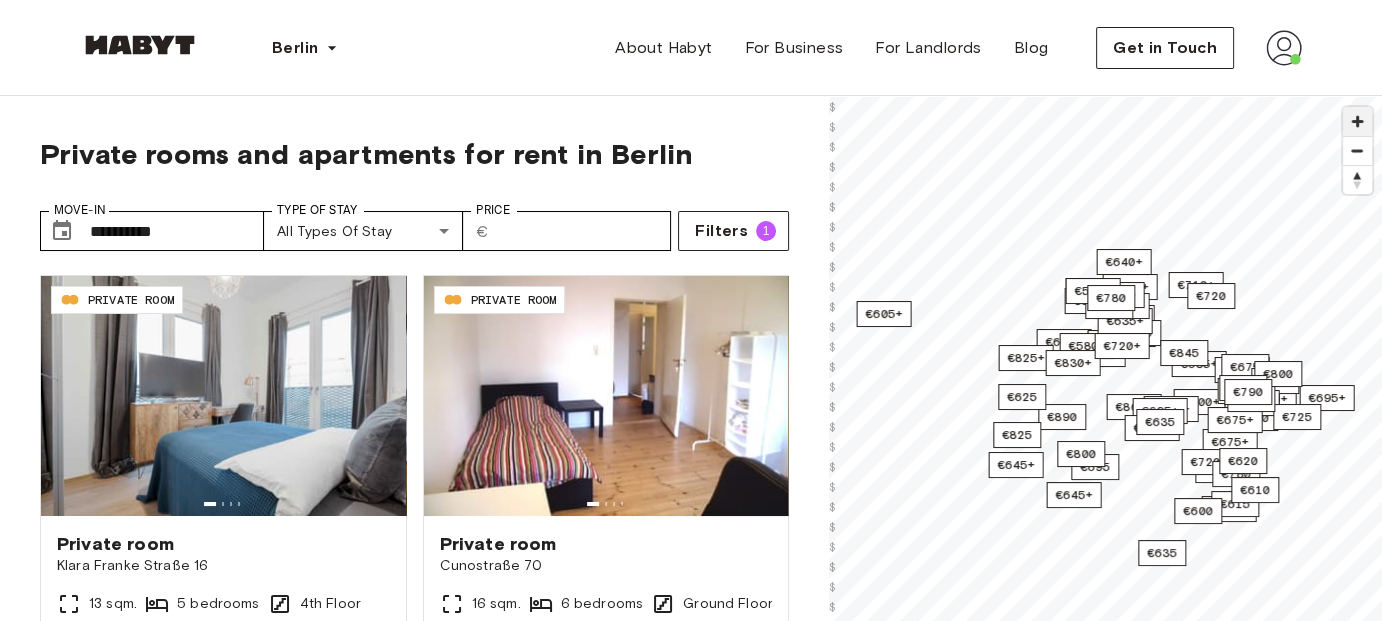 click at bounding box center (1357, 121) 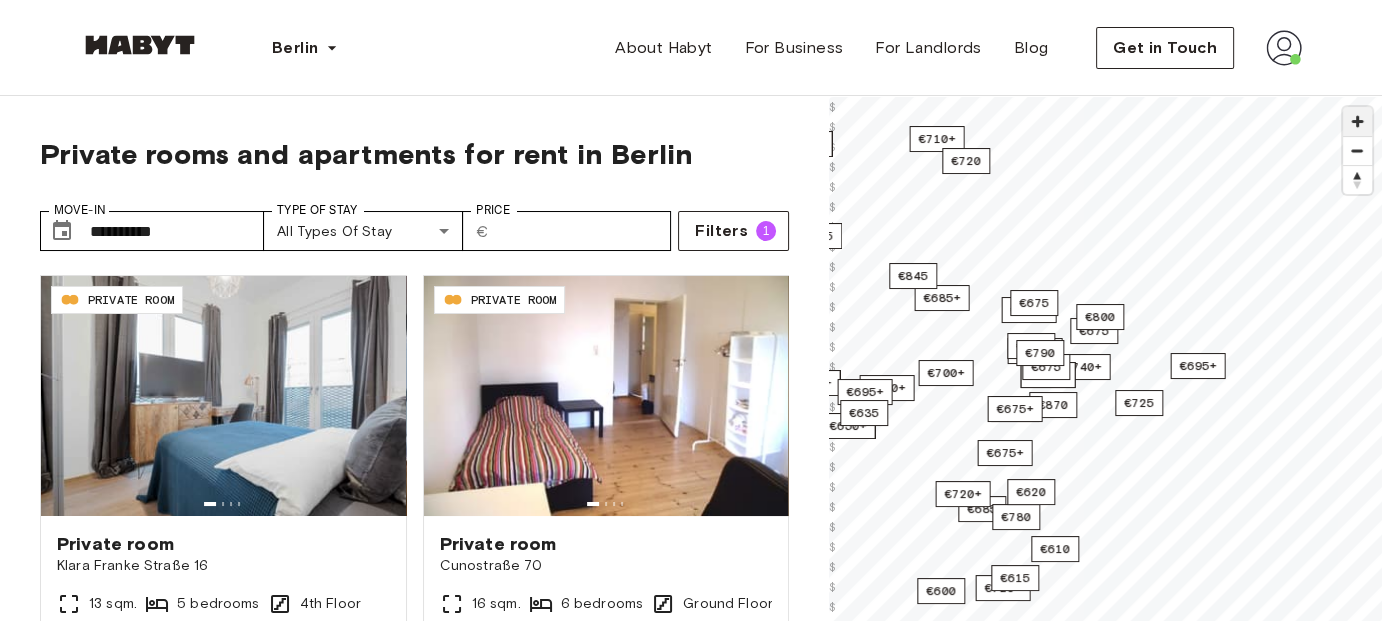 click at bounding box center [1357, 121] 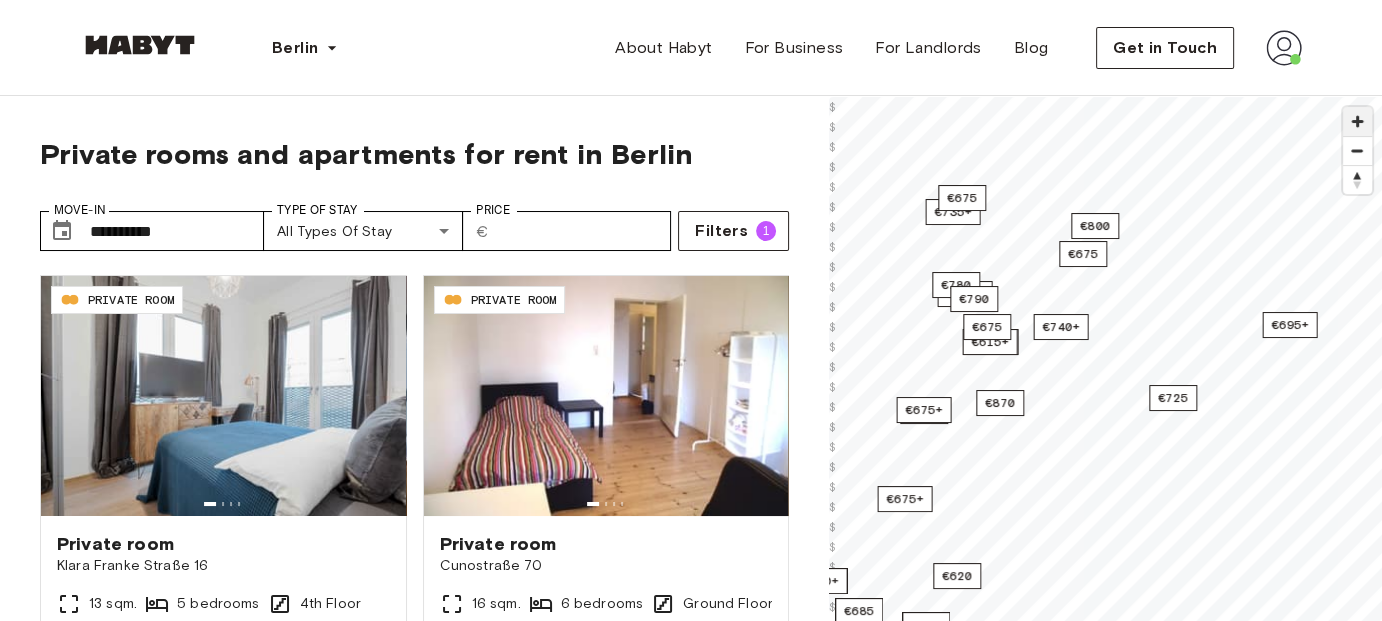 click at bounding box center (1357, 121) 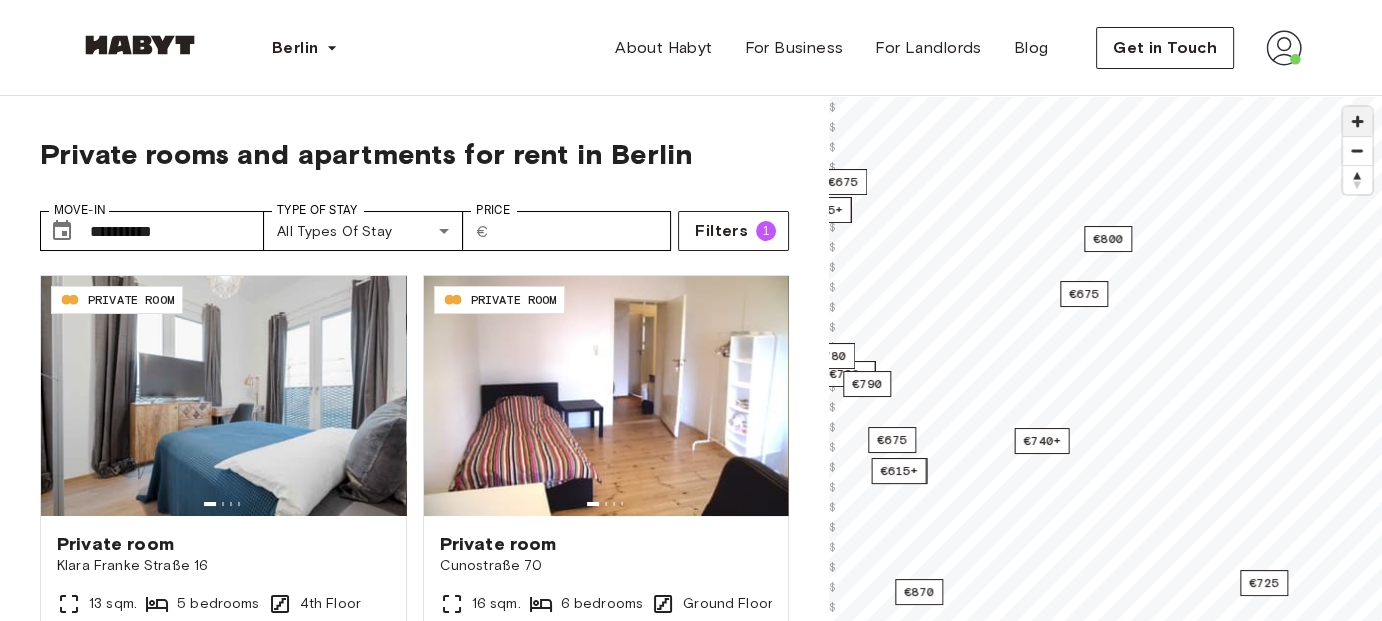 click at bounding box center [1357, 121] 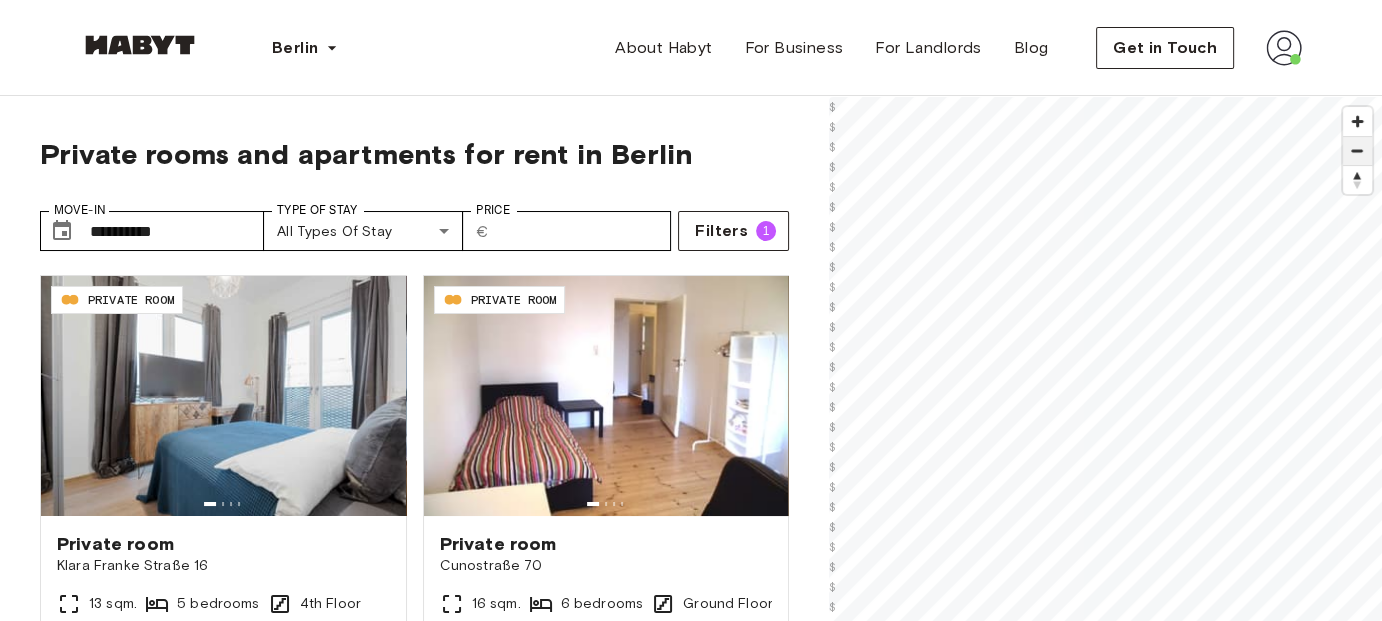 click at bounding box center [1357, 151] 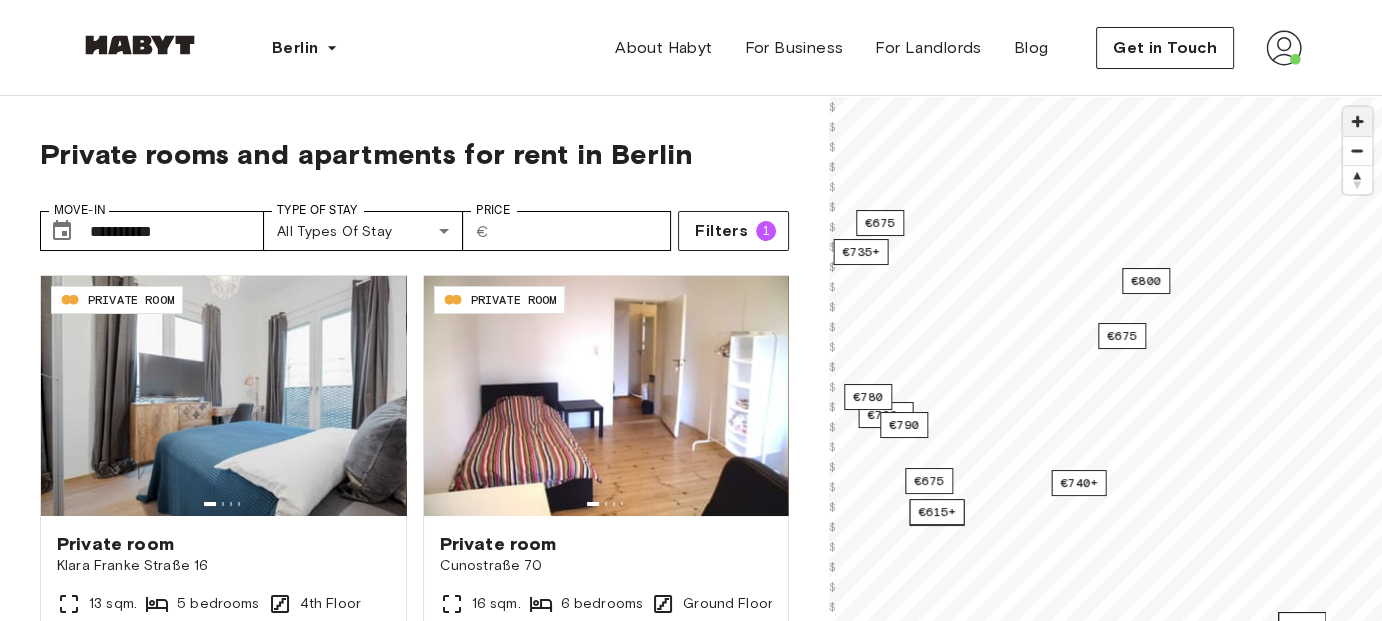 click at bounding box center [1357, 121] 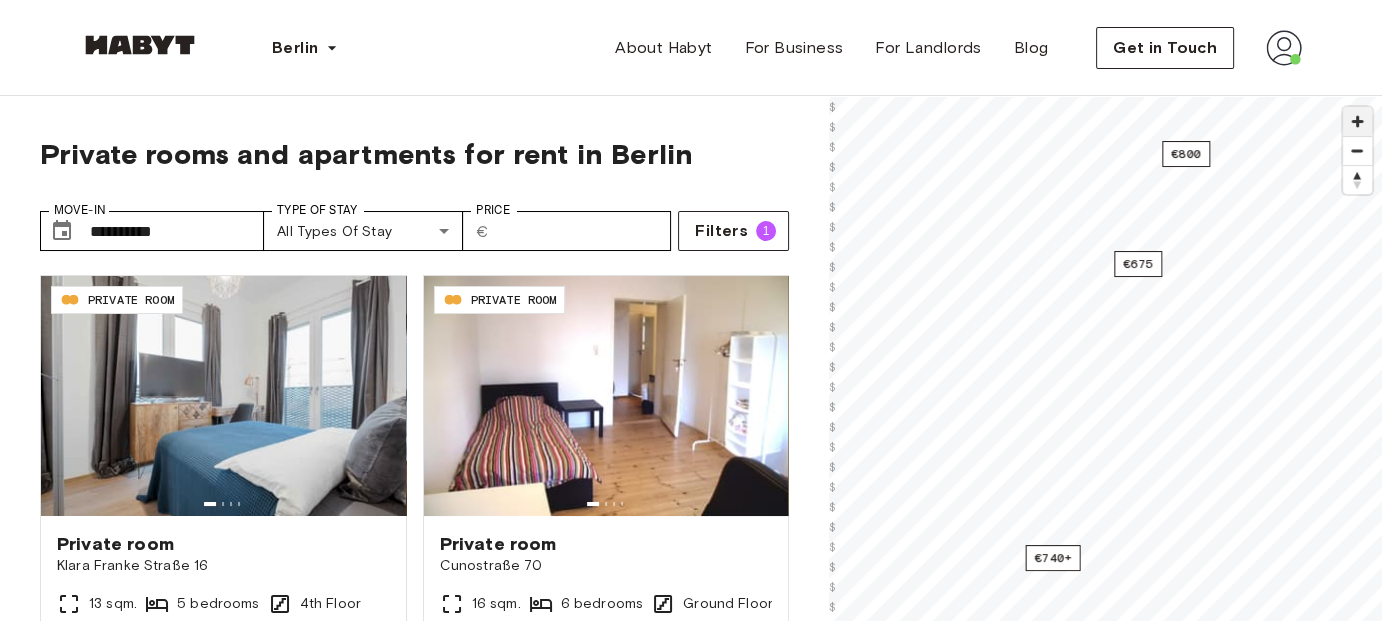 click at bounding box center [1357, 121] 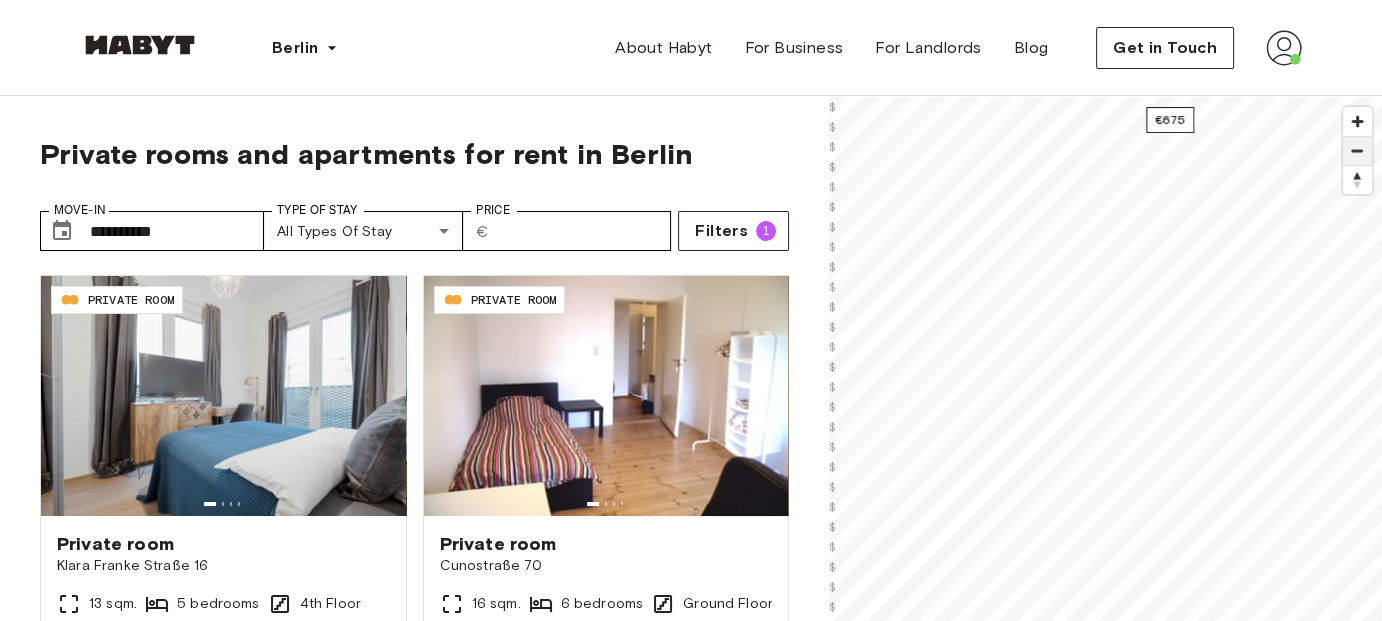 click at bounding box center (1357, 151) 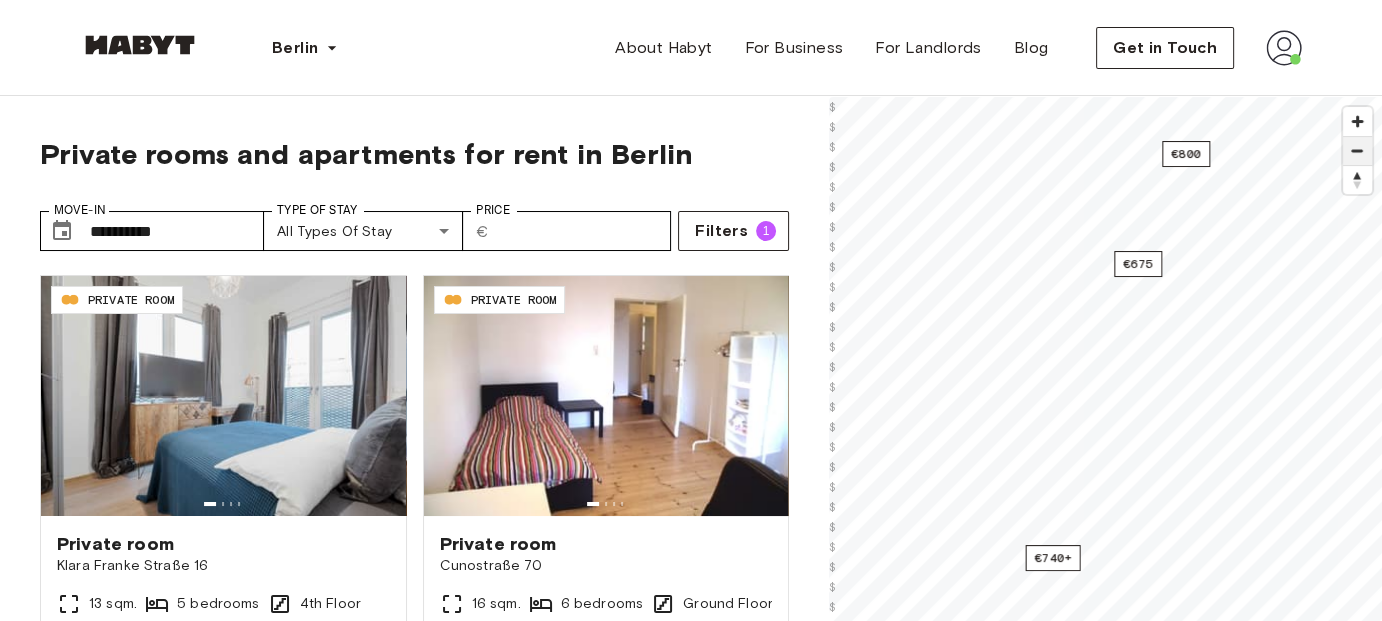 click at bounding box center [1357, 151] 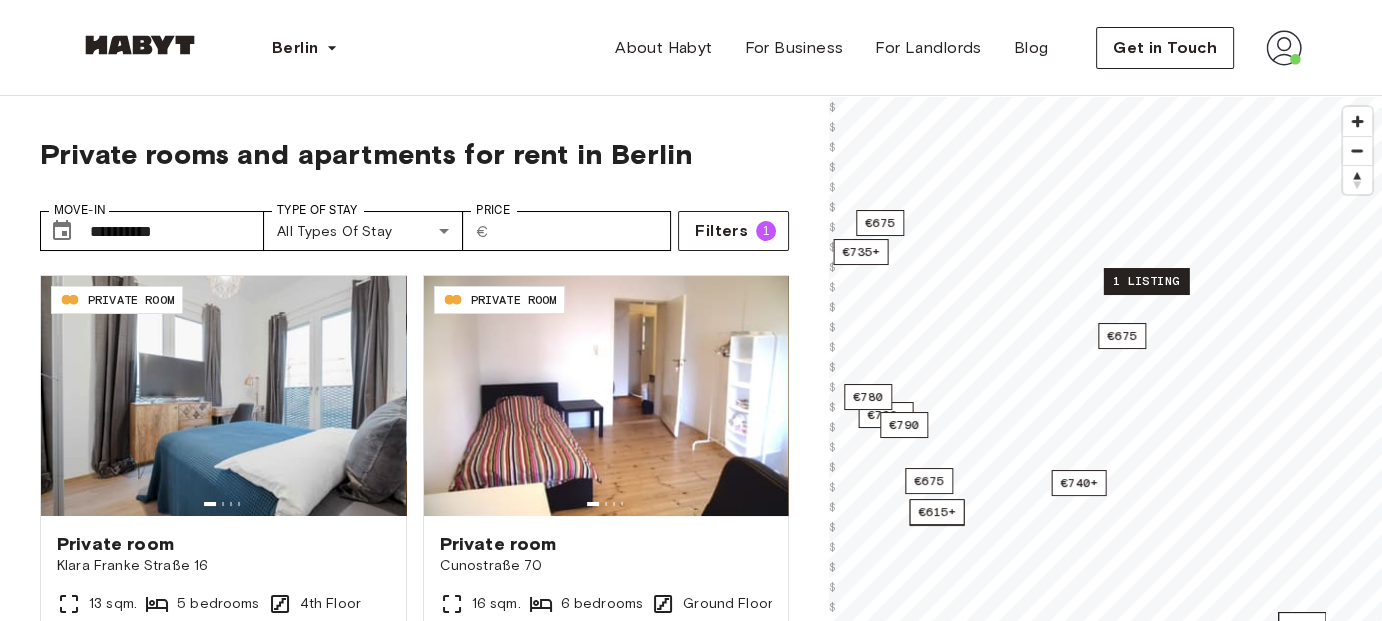 click on "1 listing" at bounding box center (1146, 281) 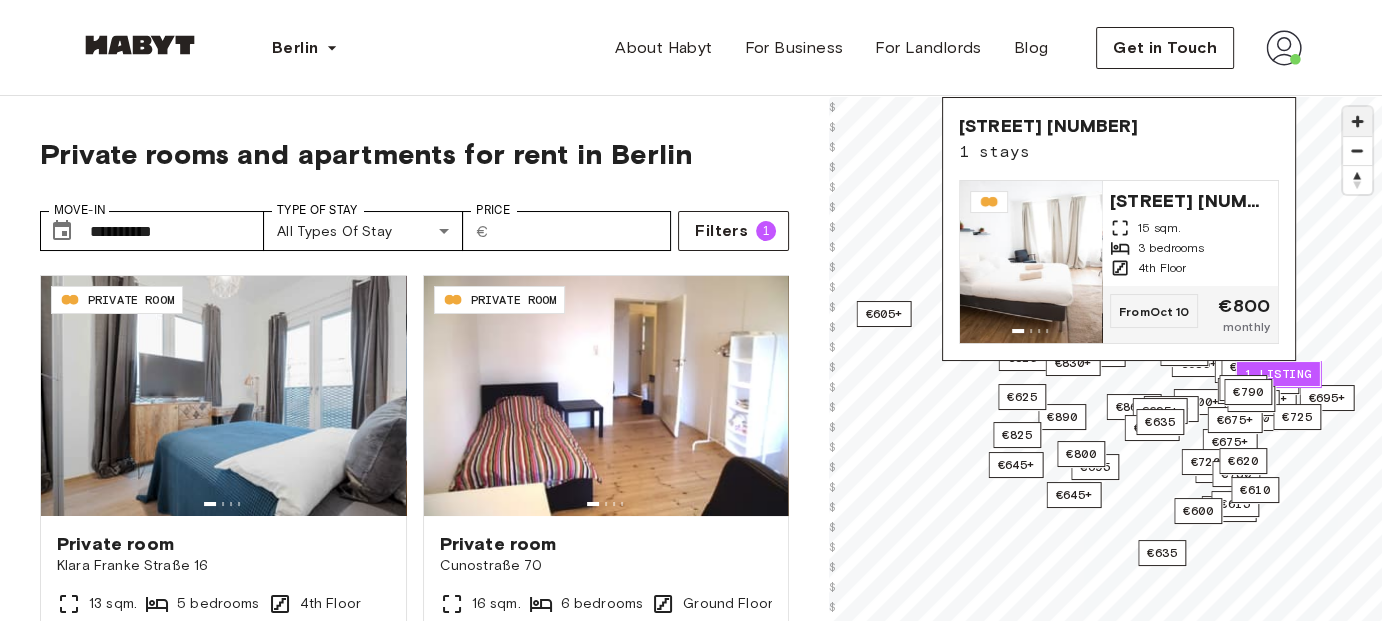click at bounding box center (1357, 121) 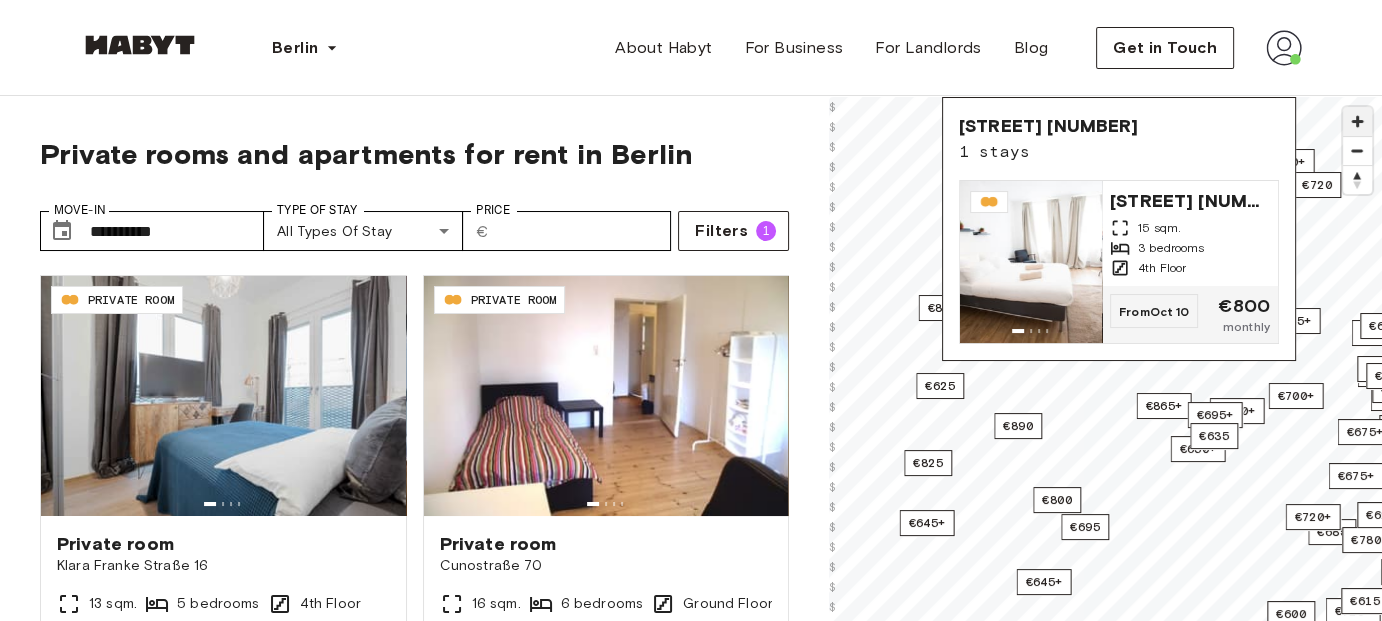 click at bounding box center (1357, 121) 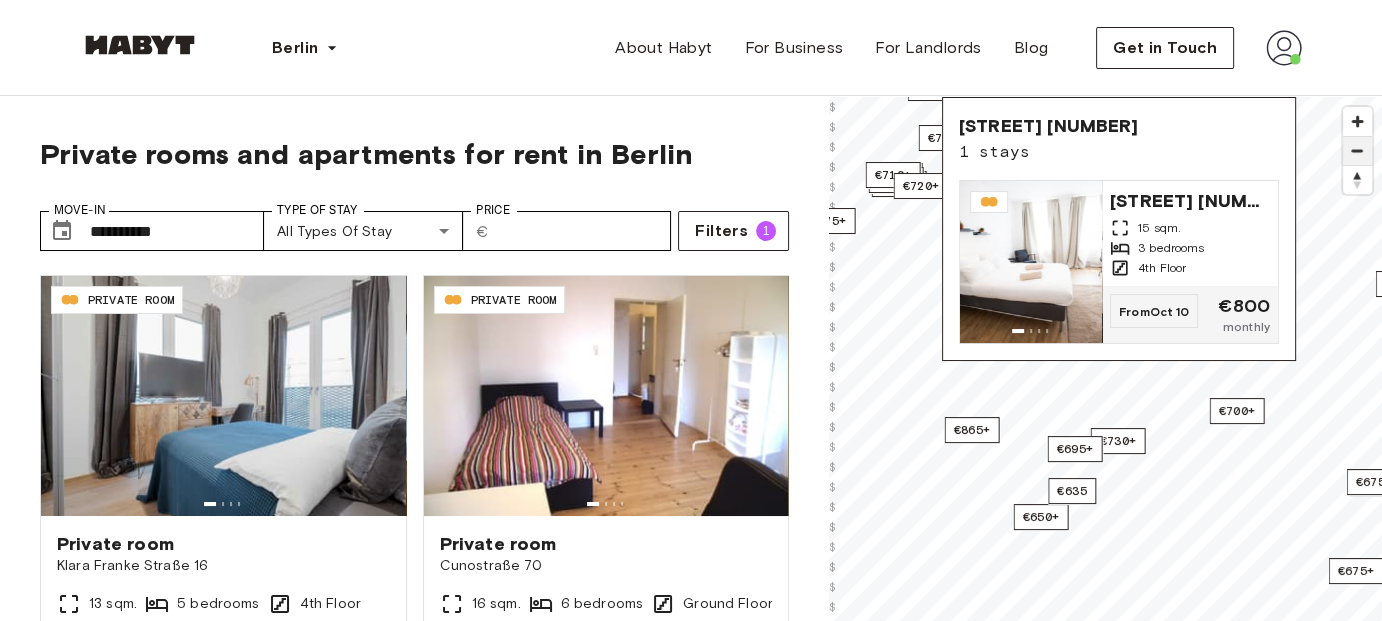 click at bounding box center (1357, 151) 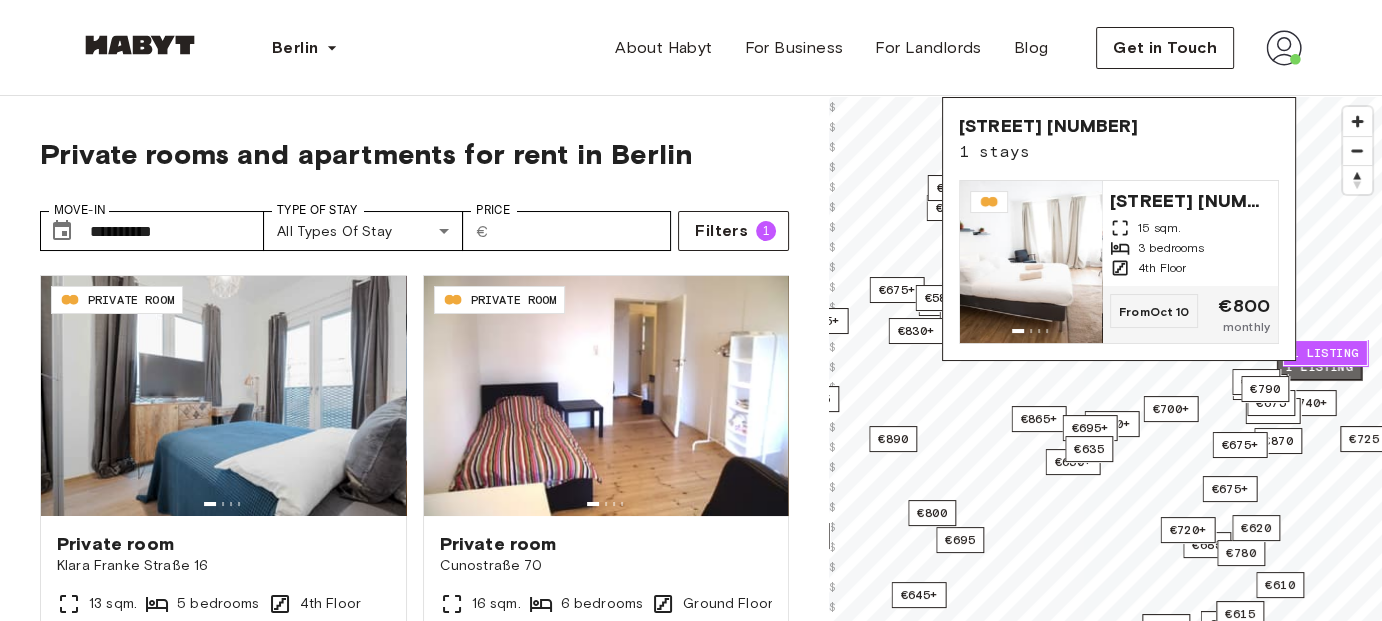 click on "1 listing" at bounding box center [1319, 367] 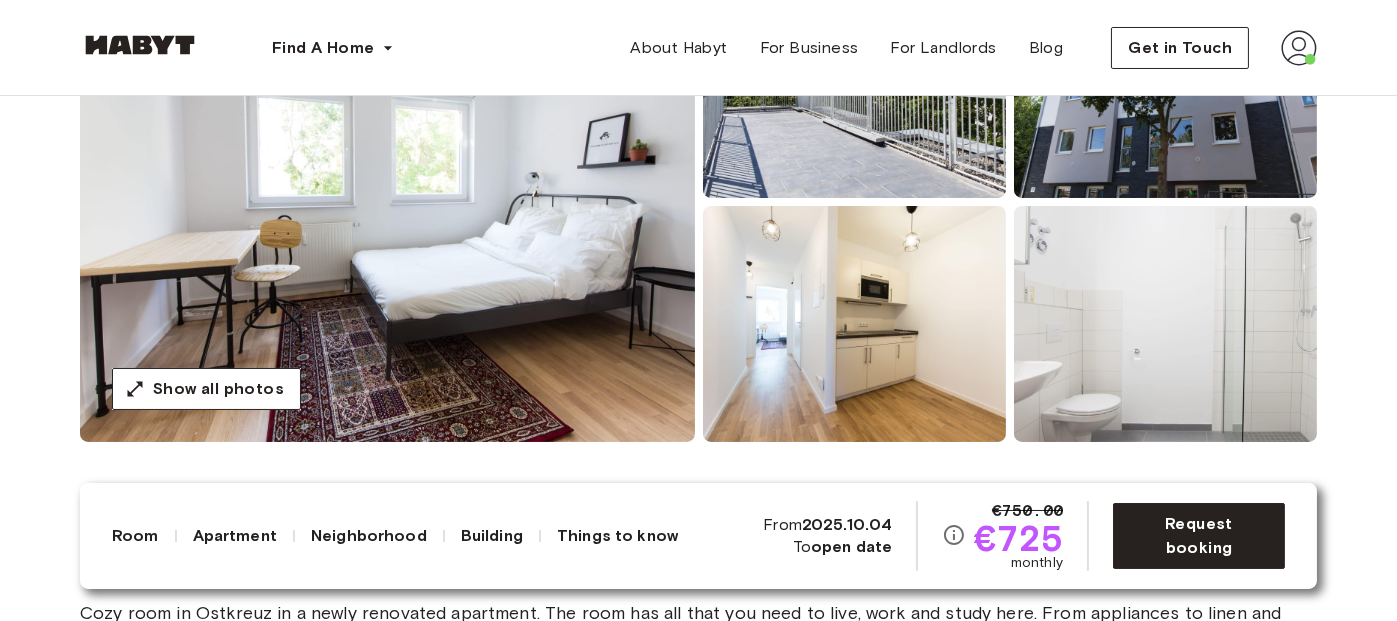 scroll, scrollTop: 300, scrollLeft: 0, axis: vertical 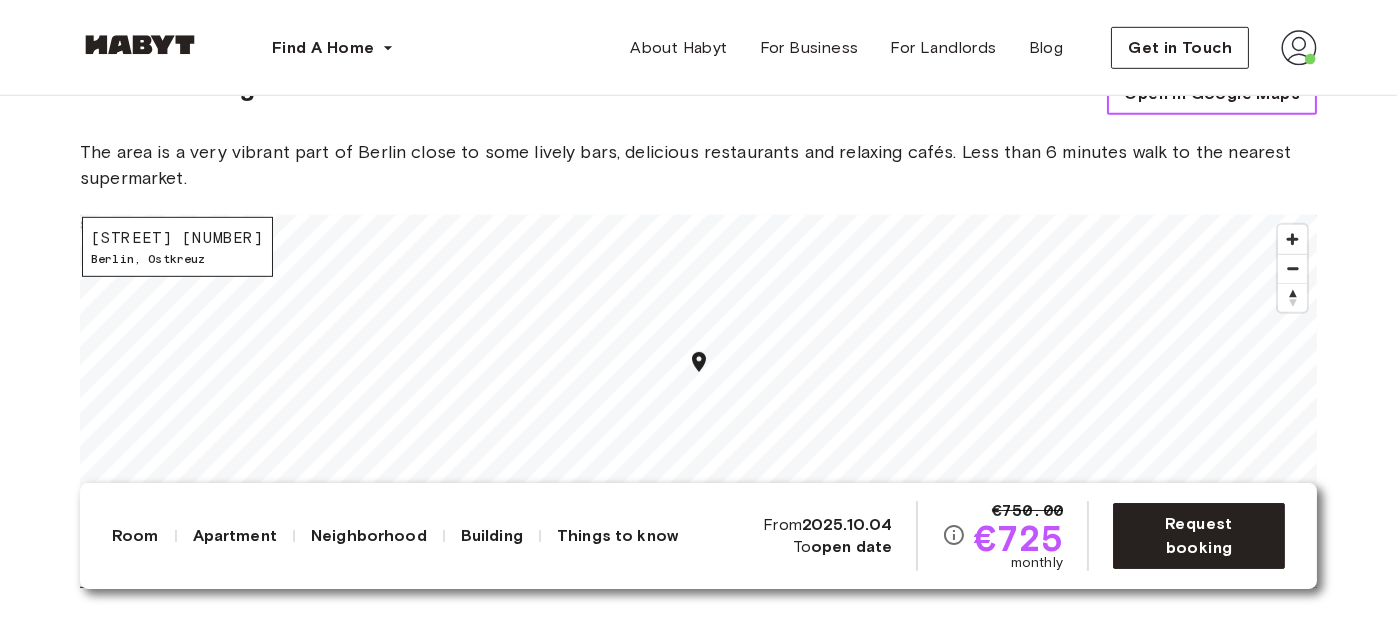 click on "Open in Google Maps" at bounding box center [1212, 94] 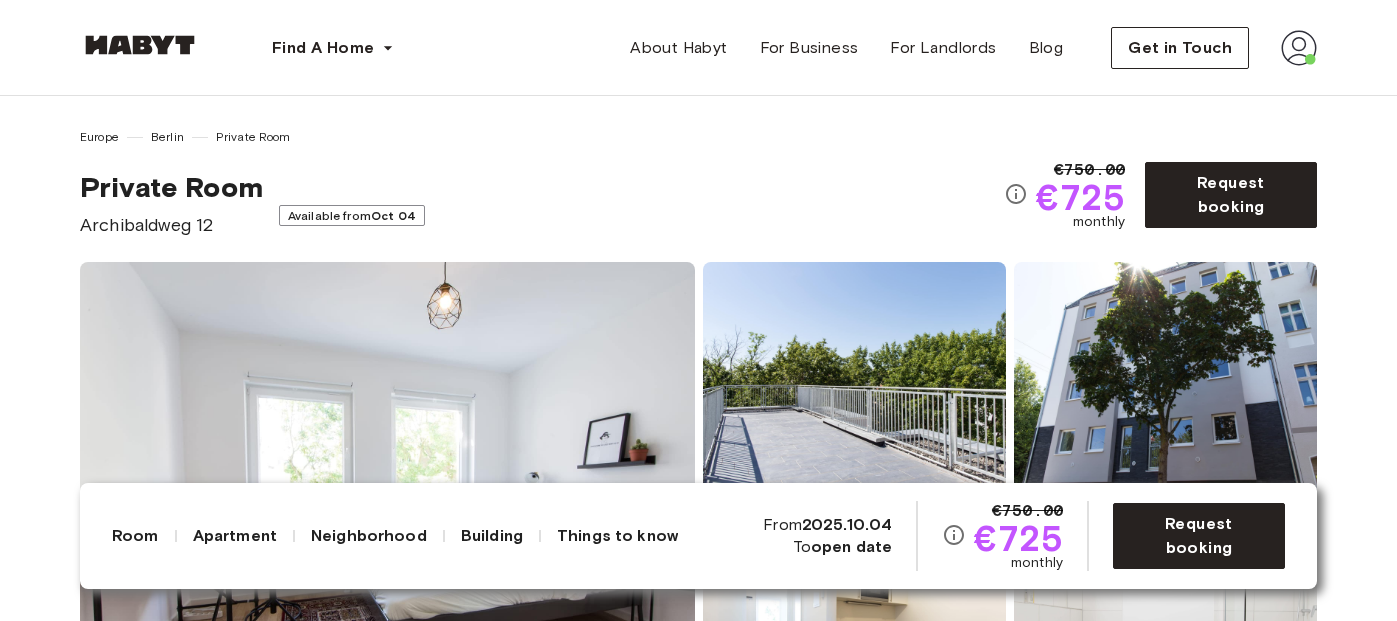 scroll, scrollTop: 2500, scrollLeft: 0, axis: vertical 